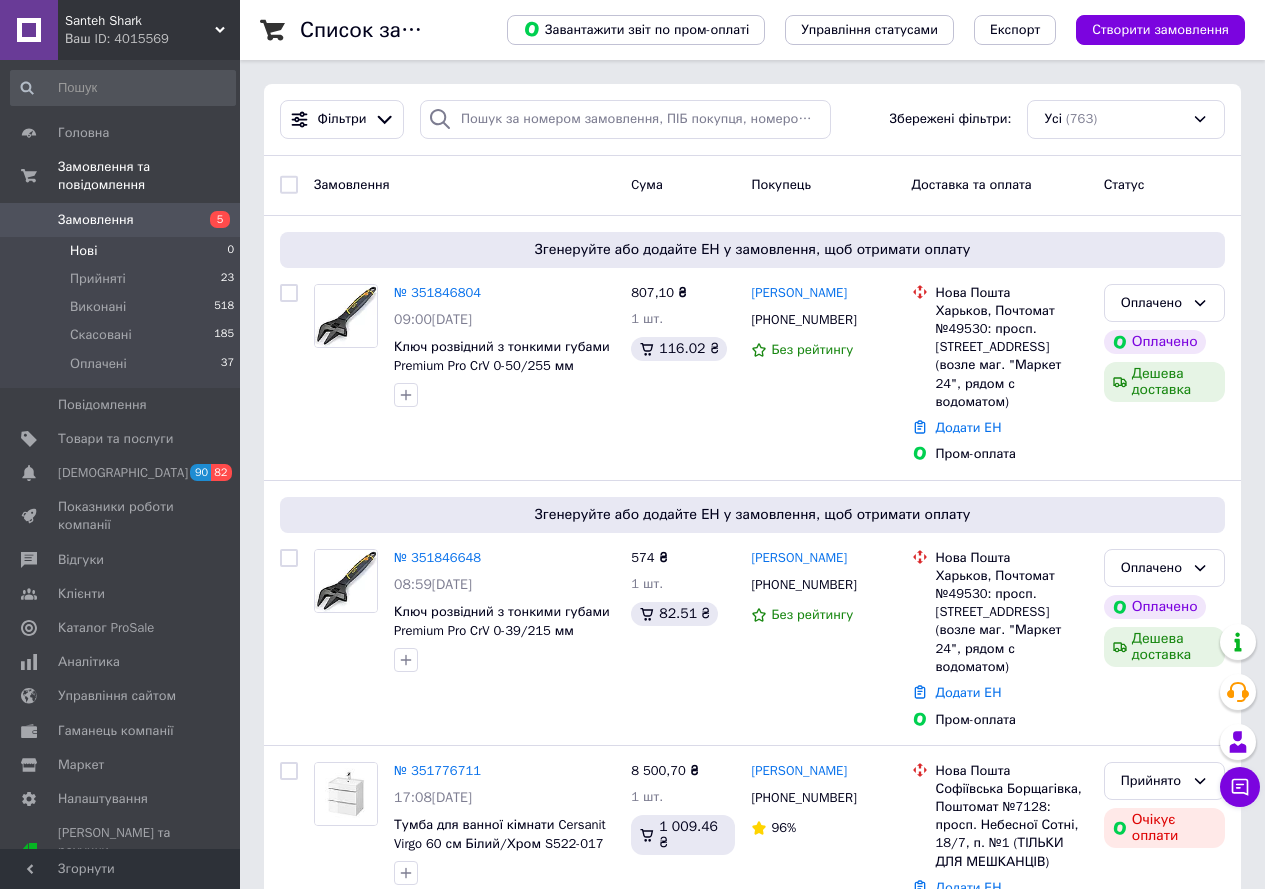 scroll, scrollTop: 0, scrollLeft: 0, axis: both 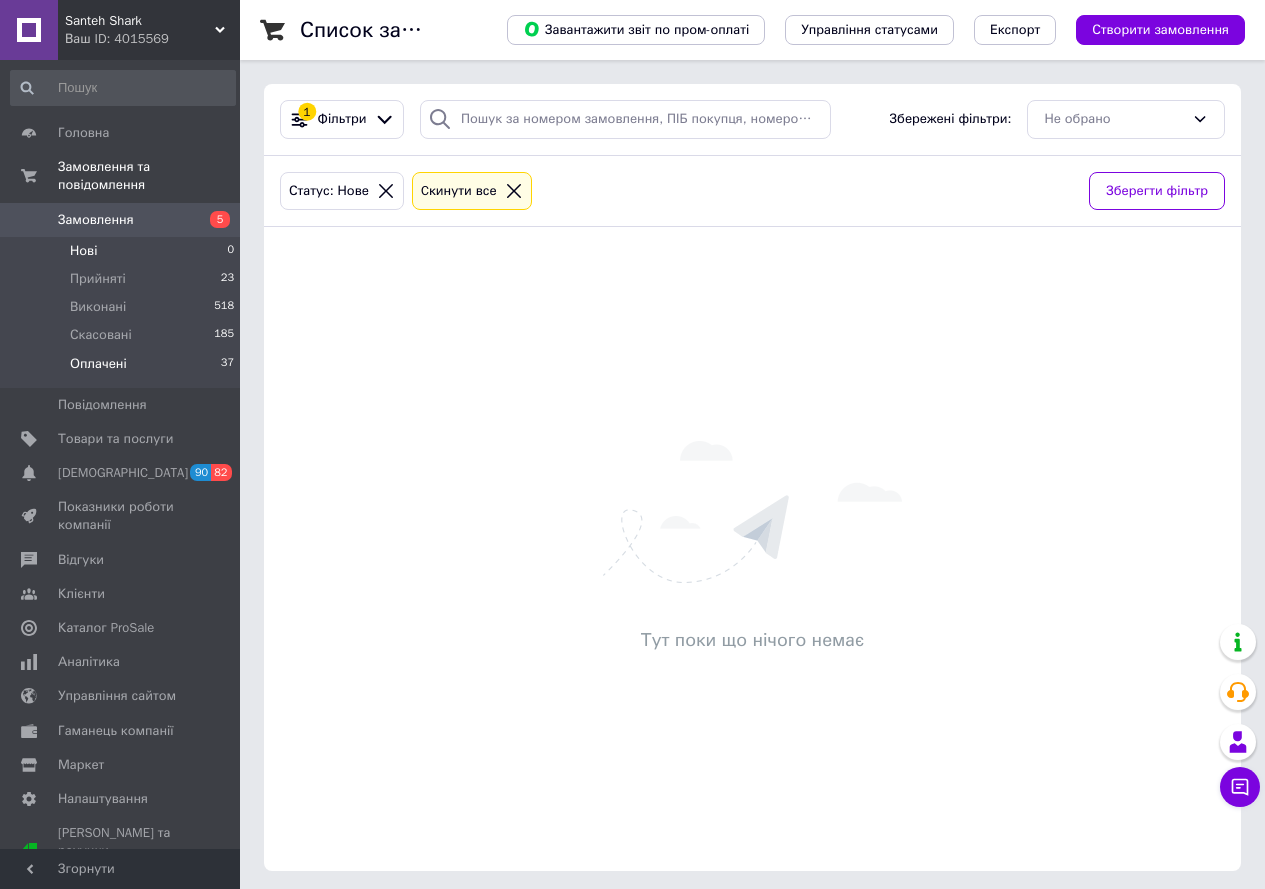 click on "Оплачені 37" at bounding box center [123, 369] 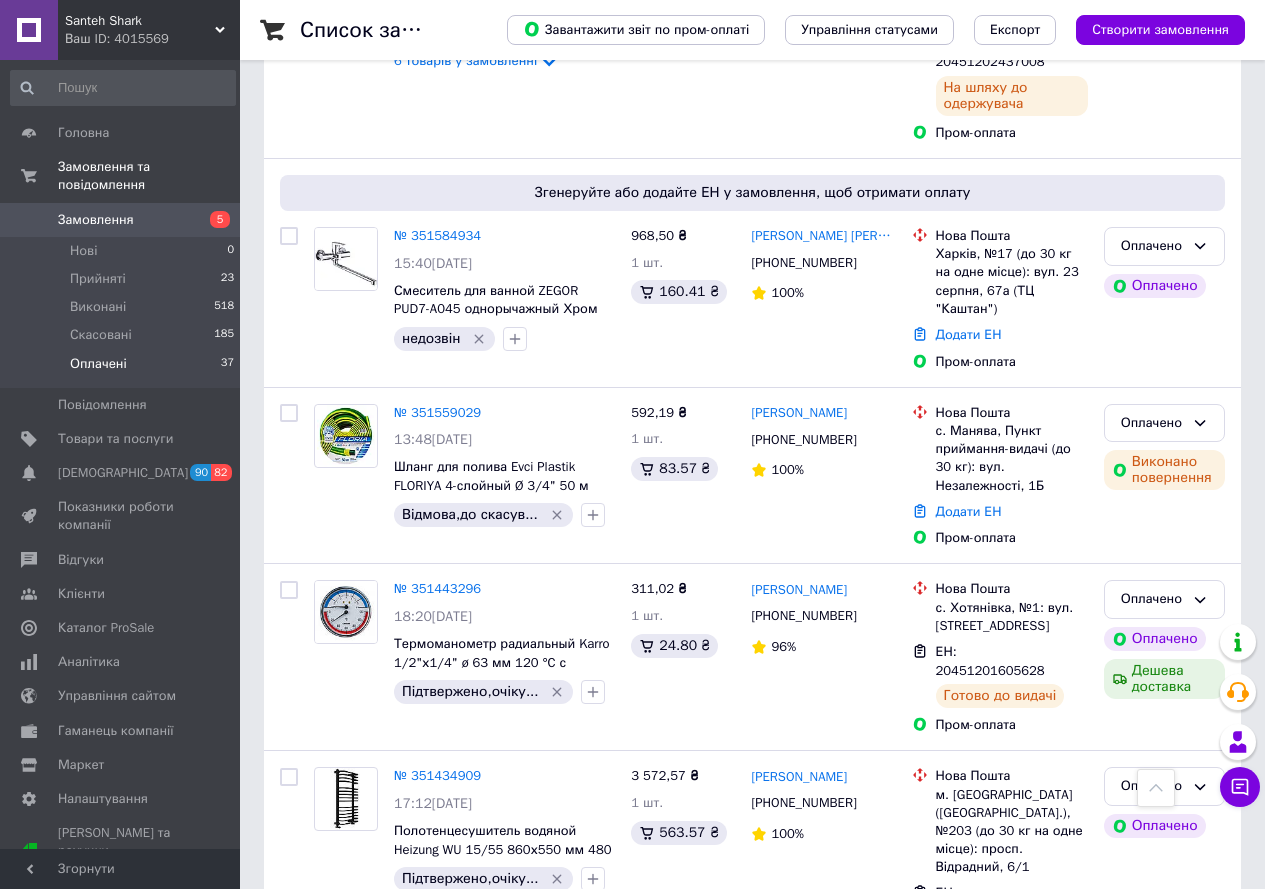 scroll, scrollTop: 2919, scrollLeft: 0, axis: vertical 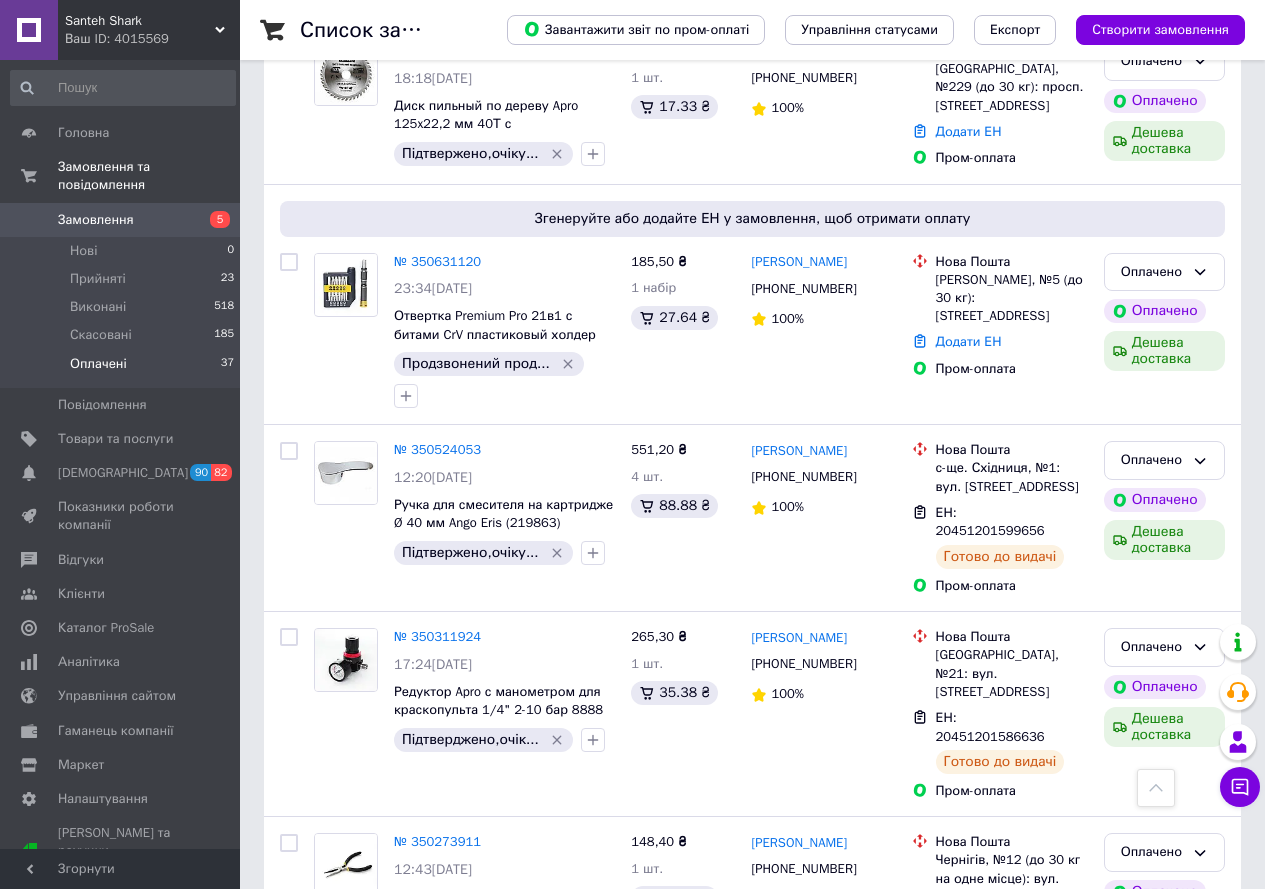 click 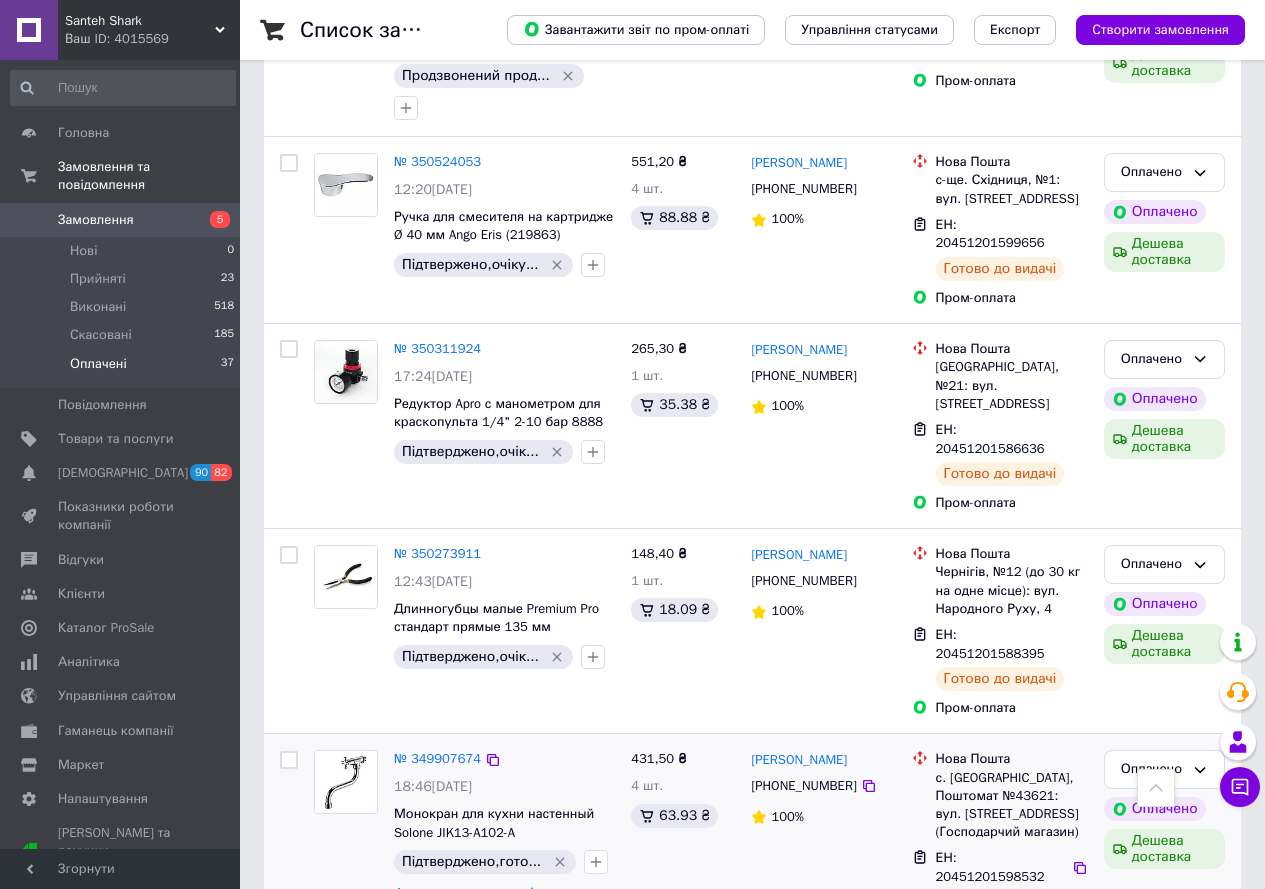 scroll, scrollTop: 5506, scrollLeft: 0, axis: vertical 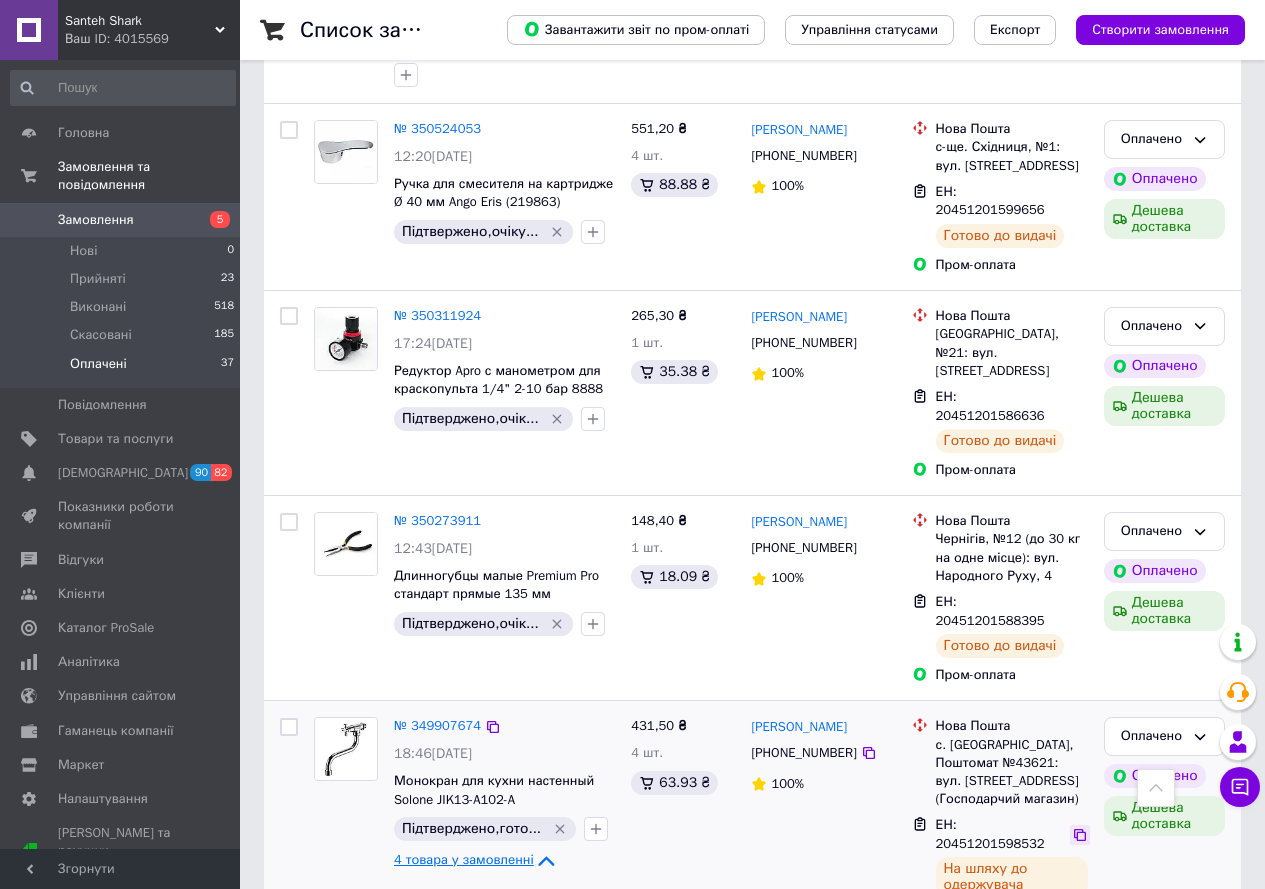 click 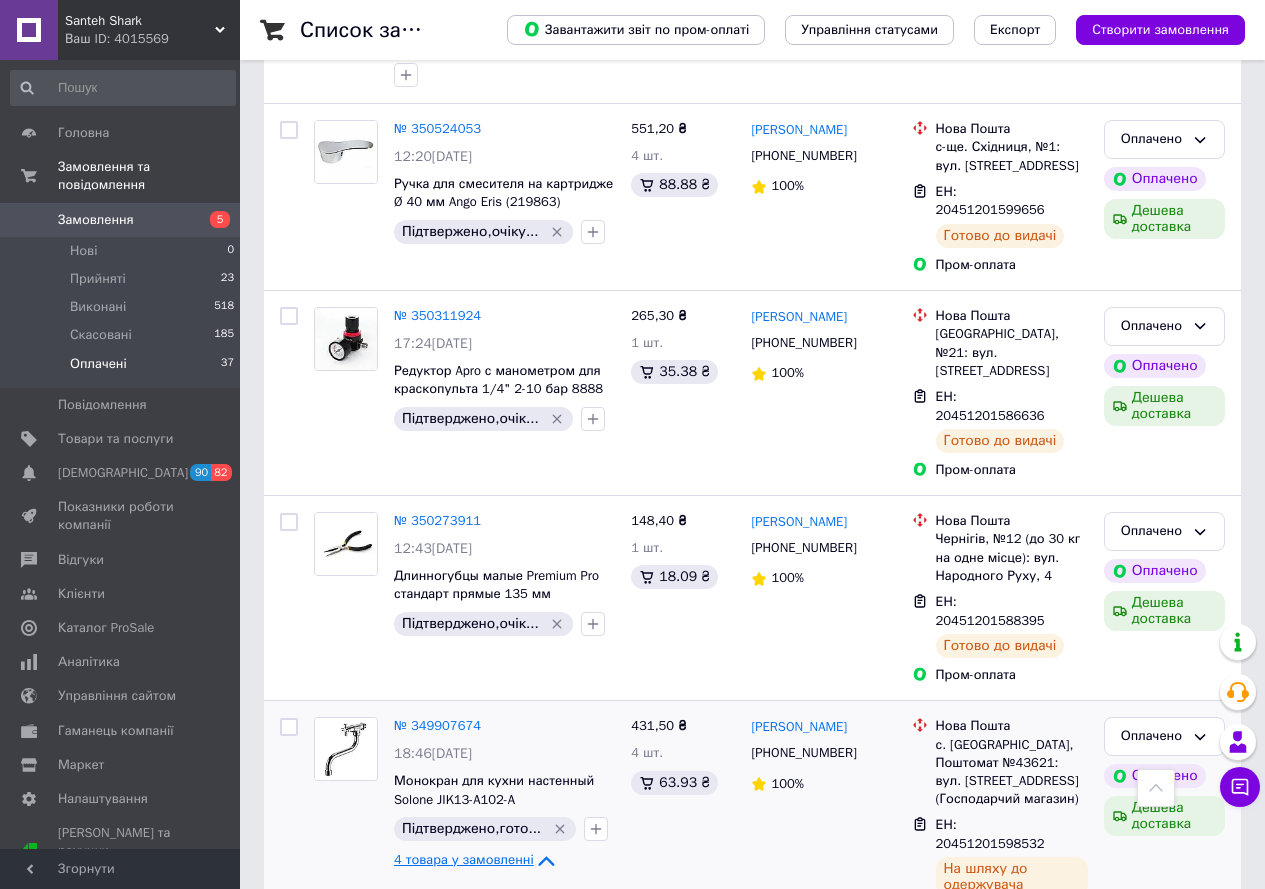 click 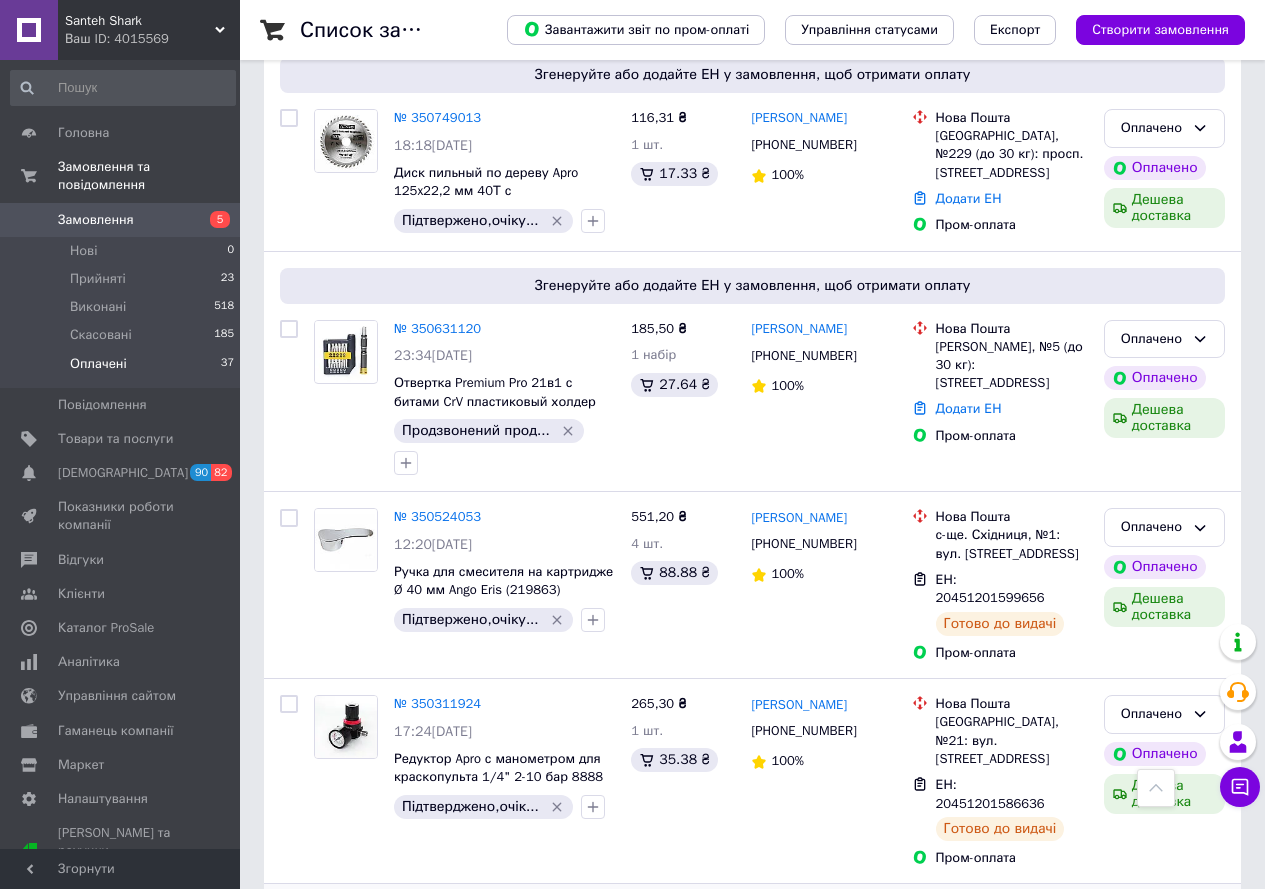 scroll, scrollTop: 5085, scrollLeft: 0, axis: vertical 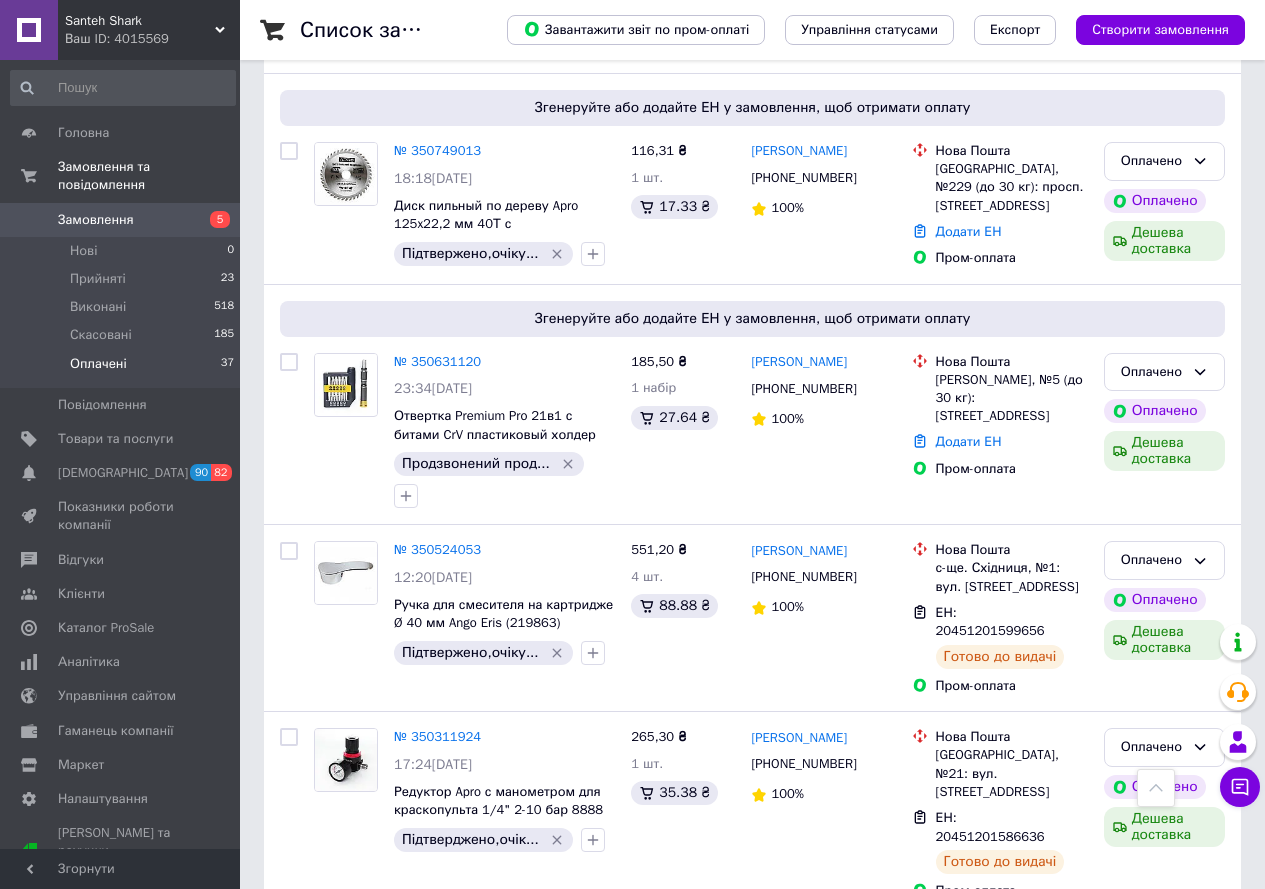 click 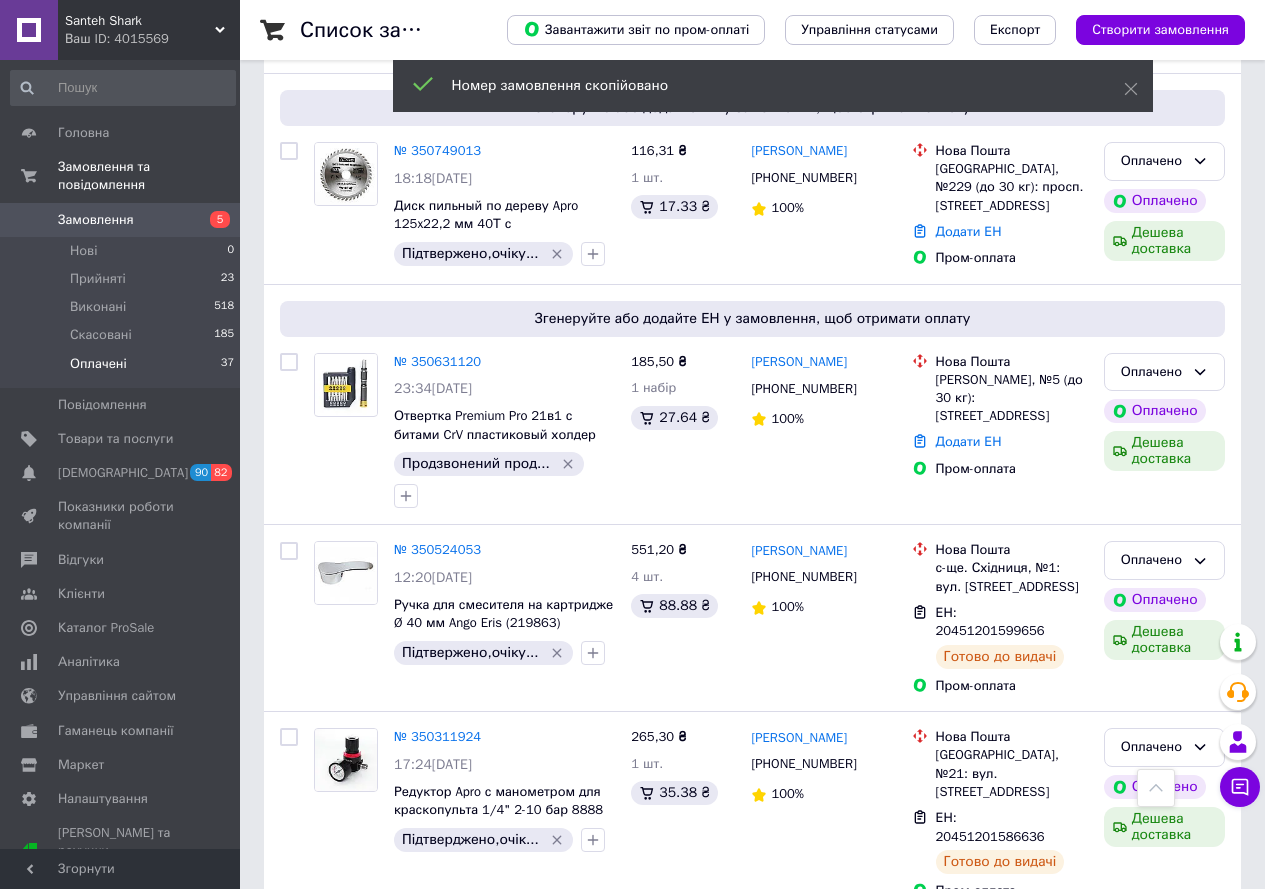click 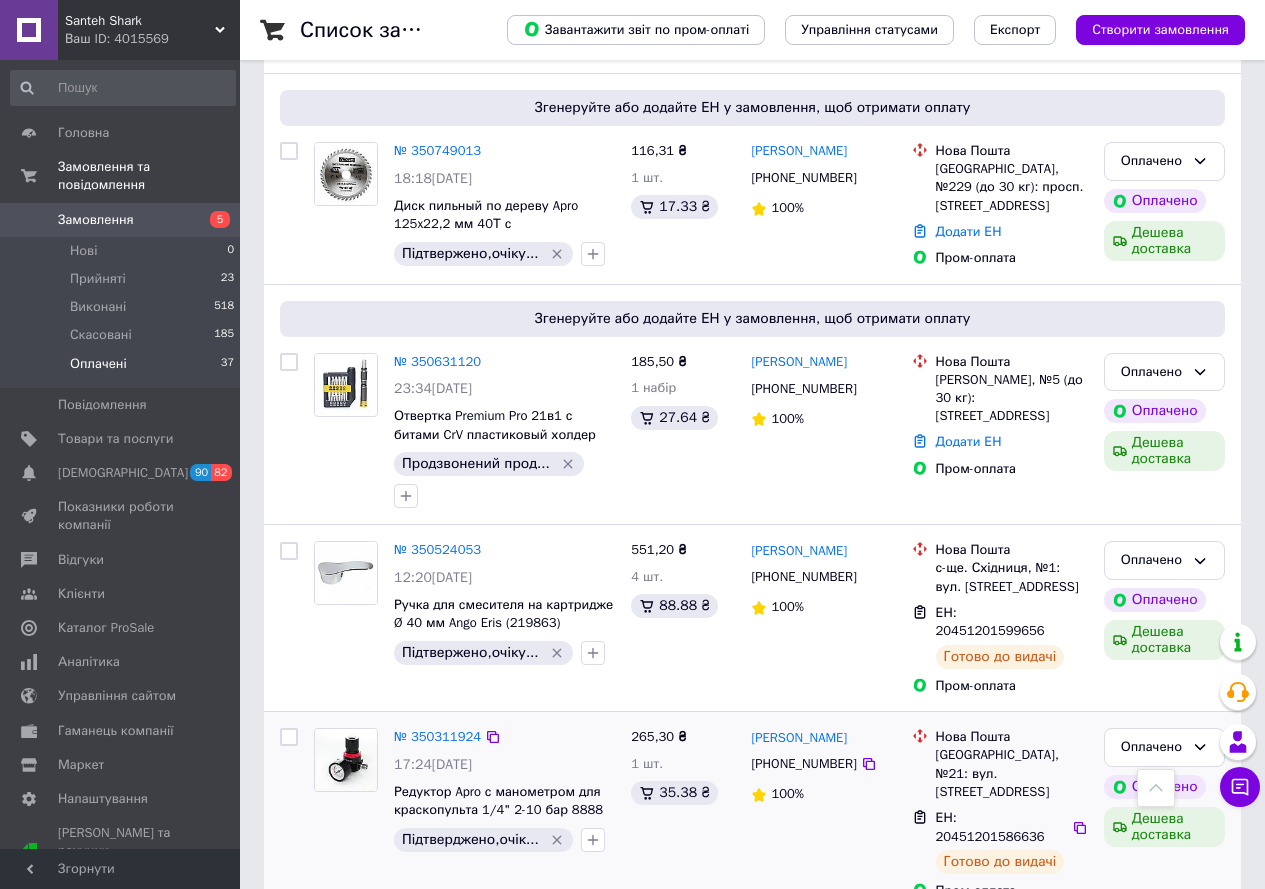 scroll, scrollTop: 4985, scrollLeft: 0, axis: vertical 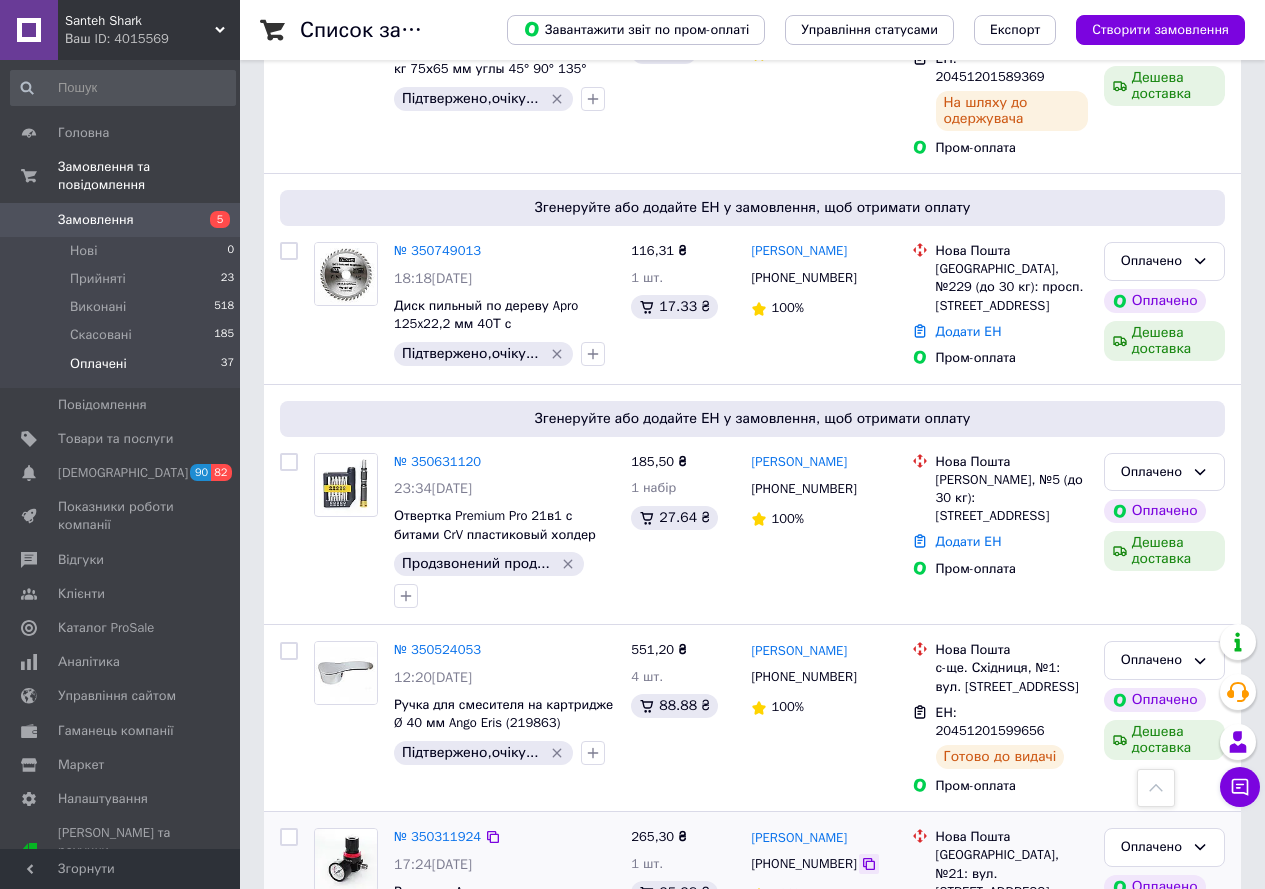 click 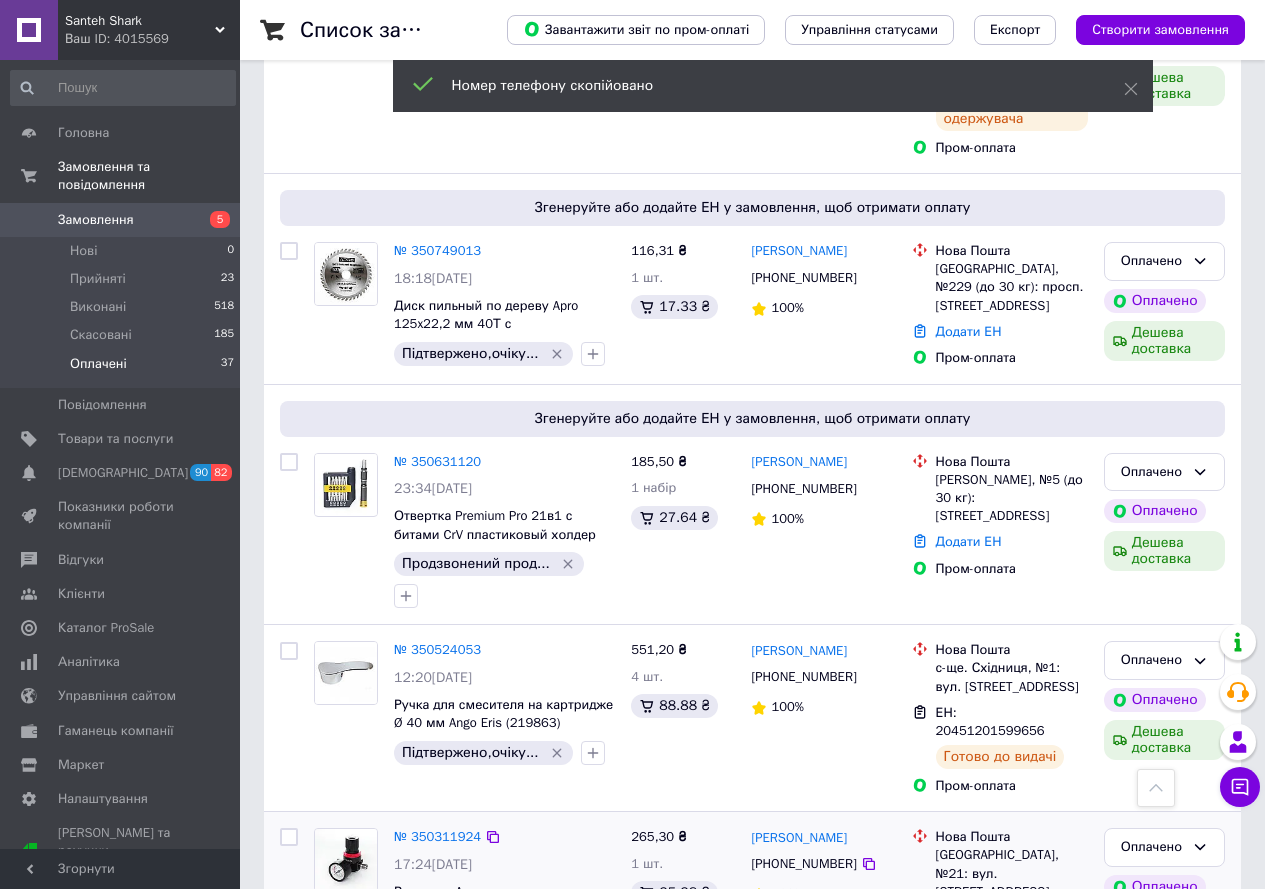 click 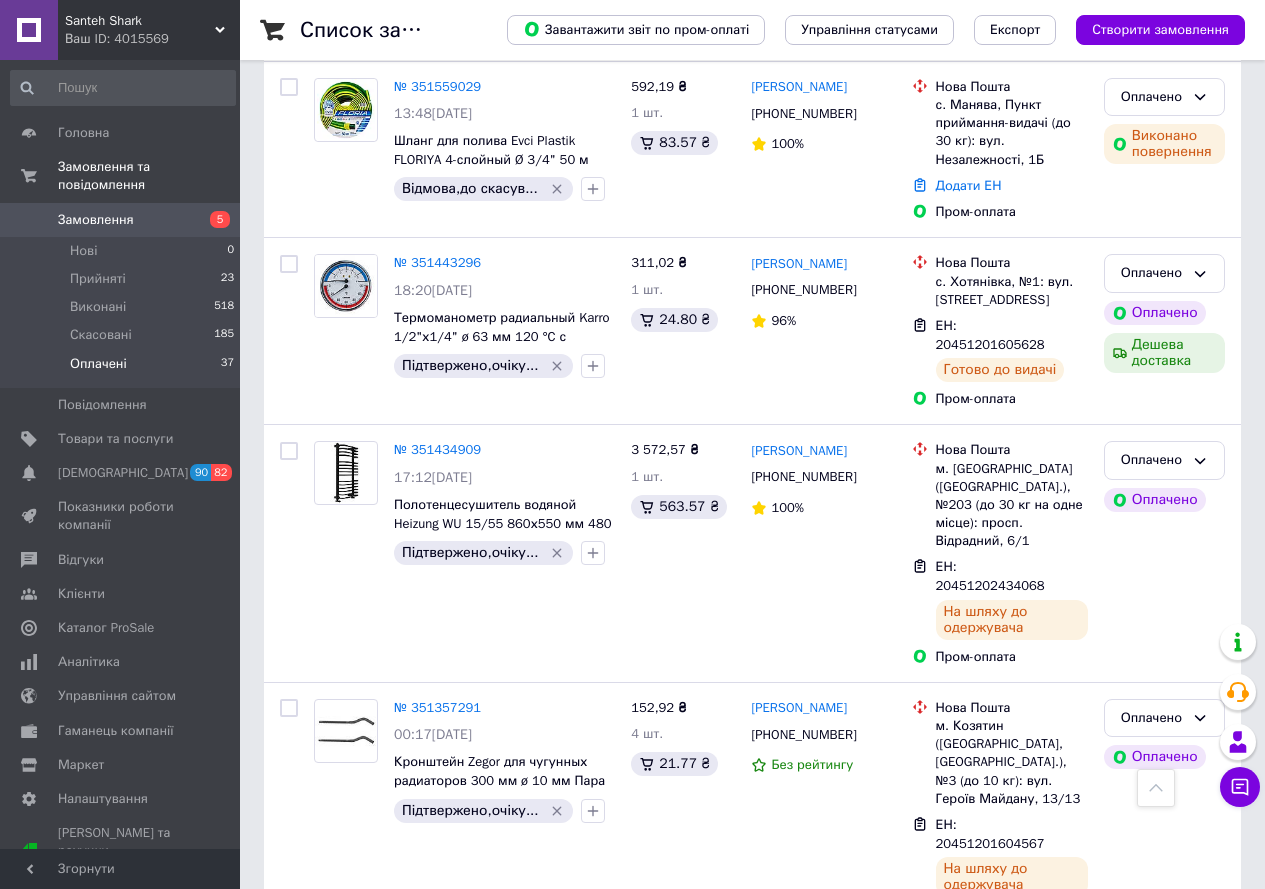 scroll, scrollTop: 3000, scrollLeft: 0, axis: vertical 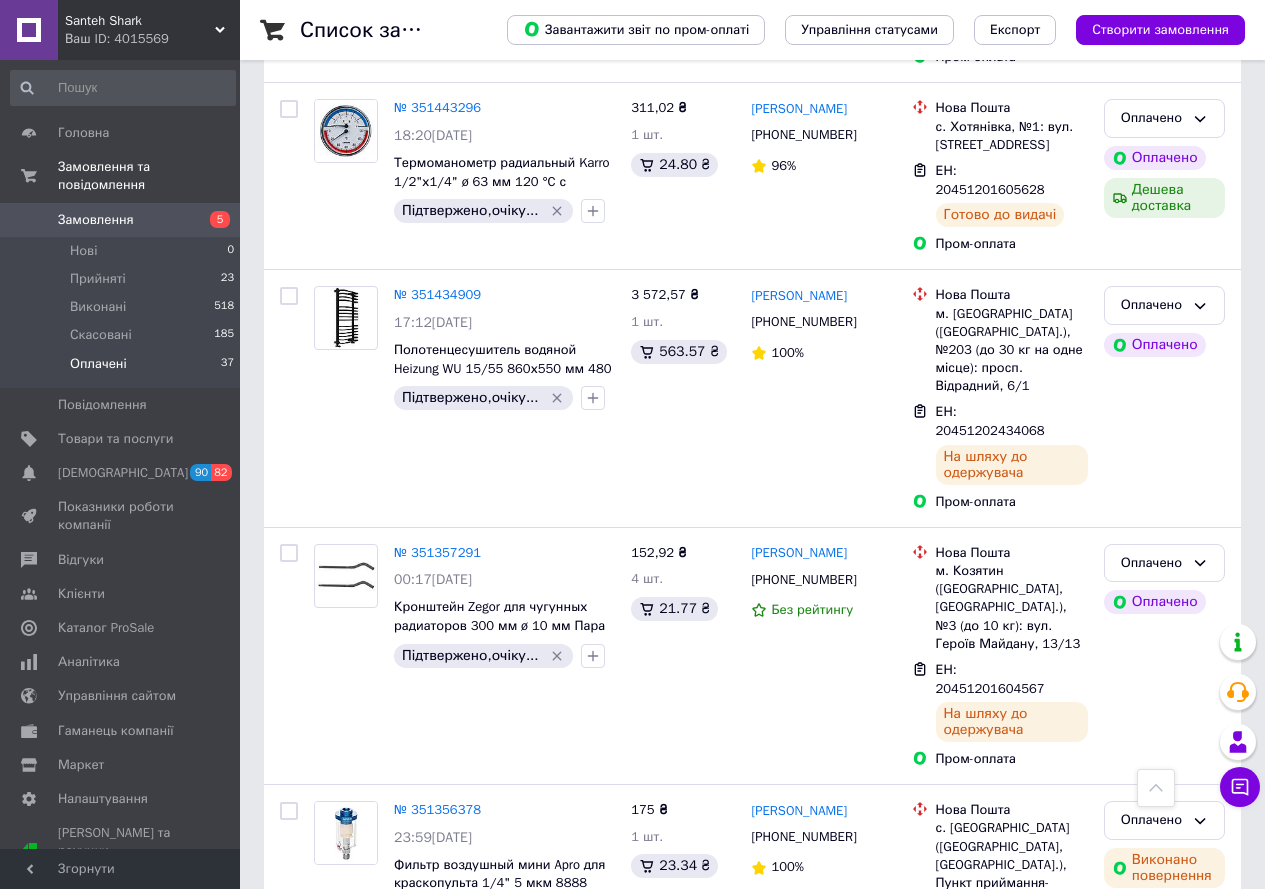 click on "Оплачені" at bounding box center (98, 364) 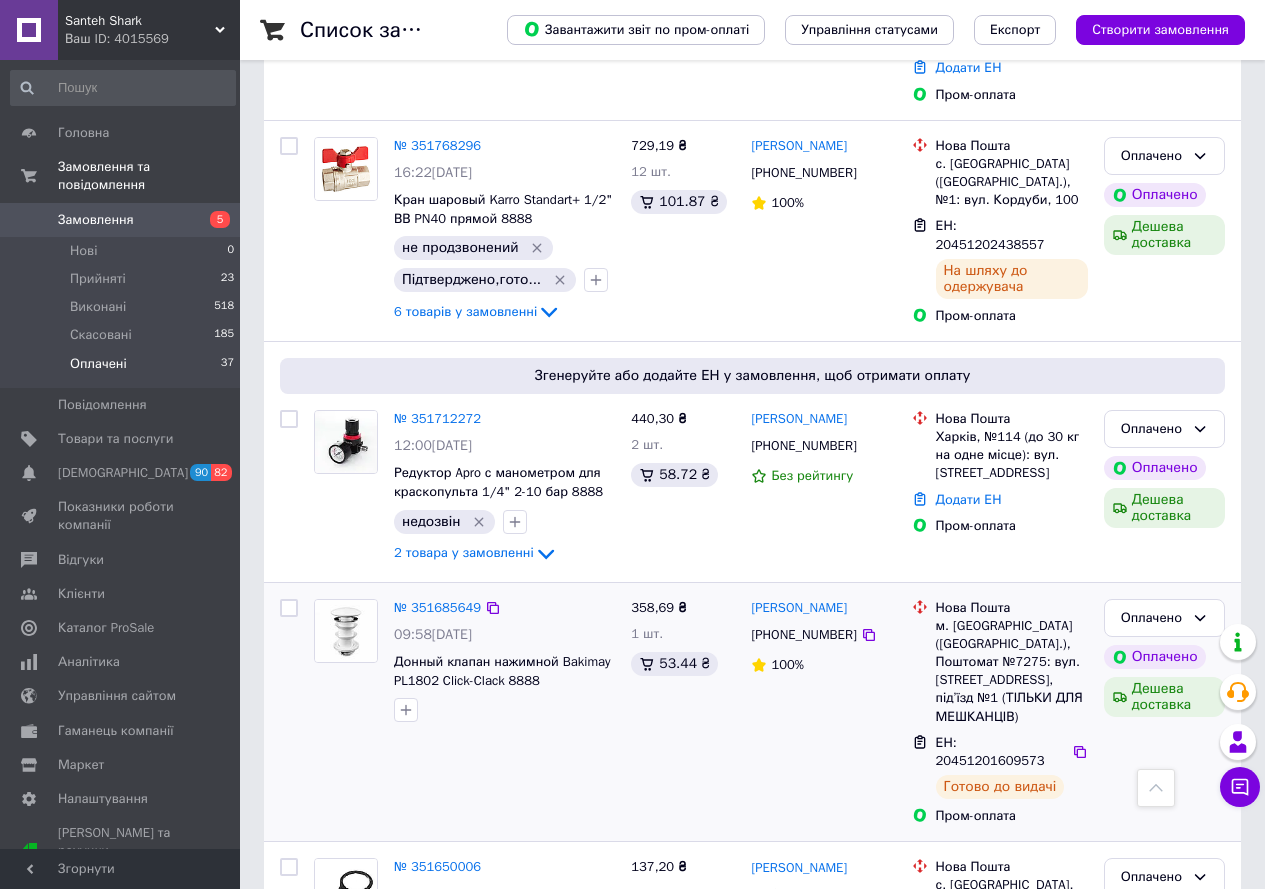 scroll, scrollTop: 1300, scrollLeft: 0, axis: vertical 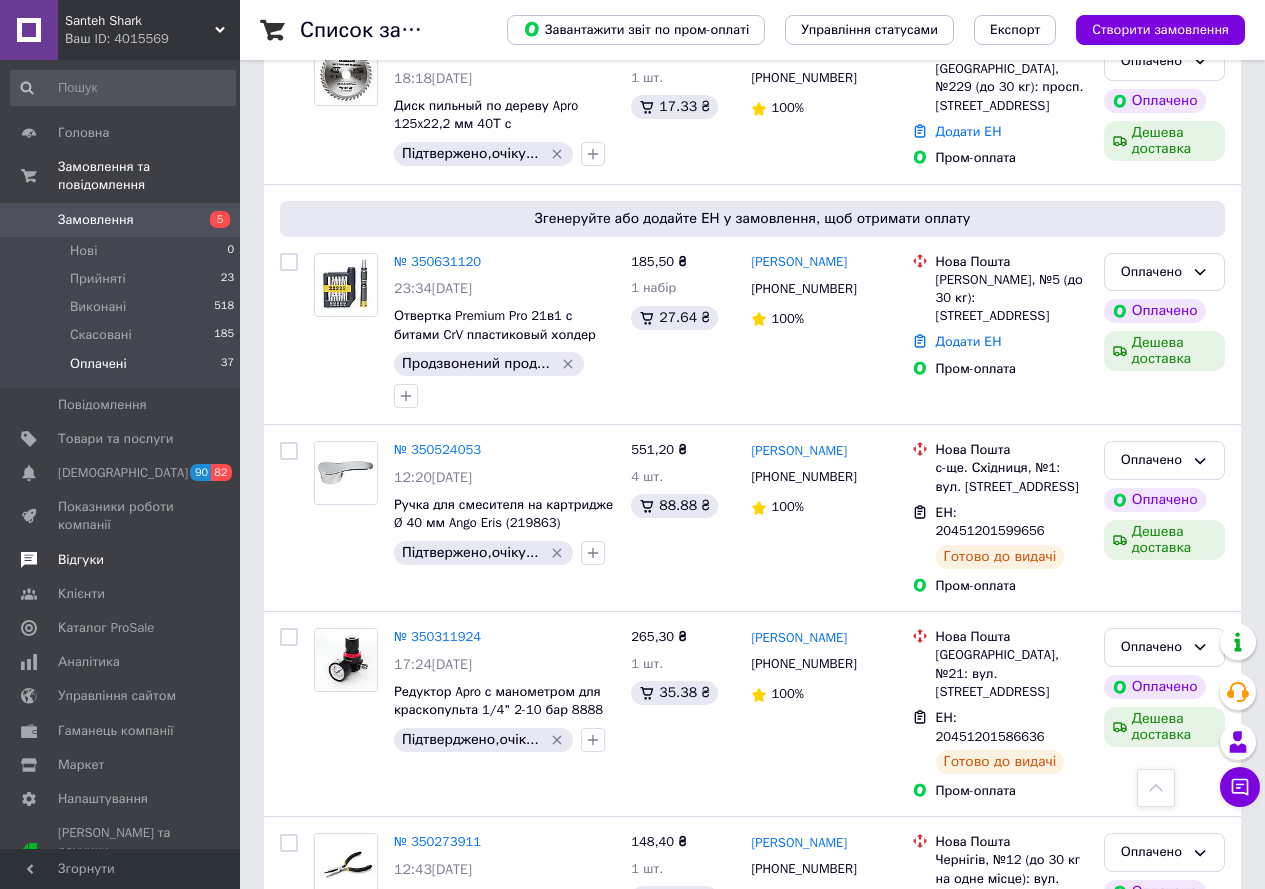 click on "Відгуки" at bounding box center [123, 560] 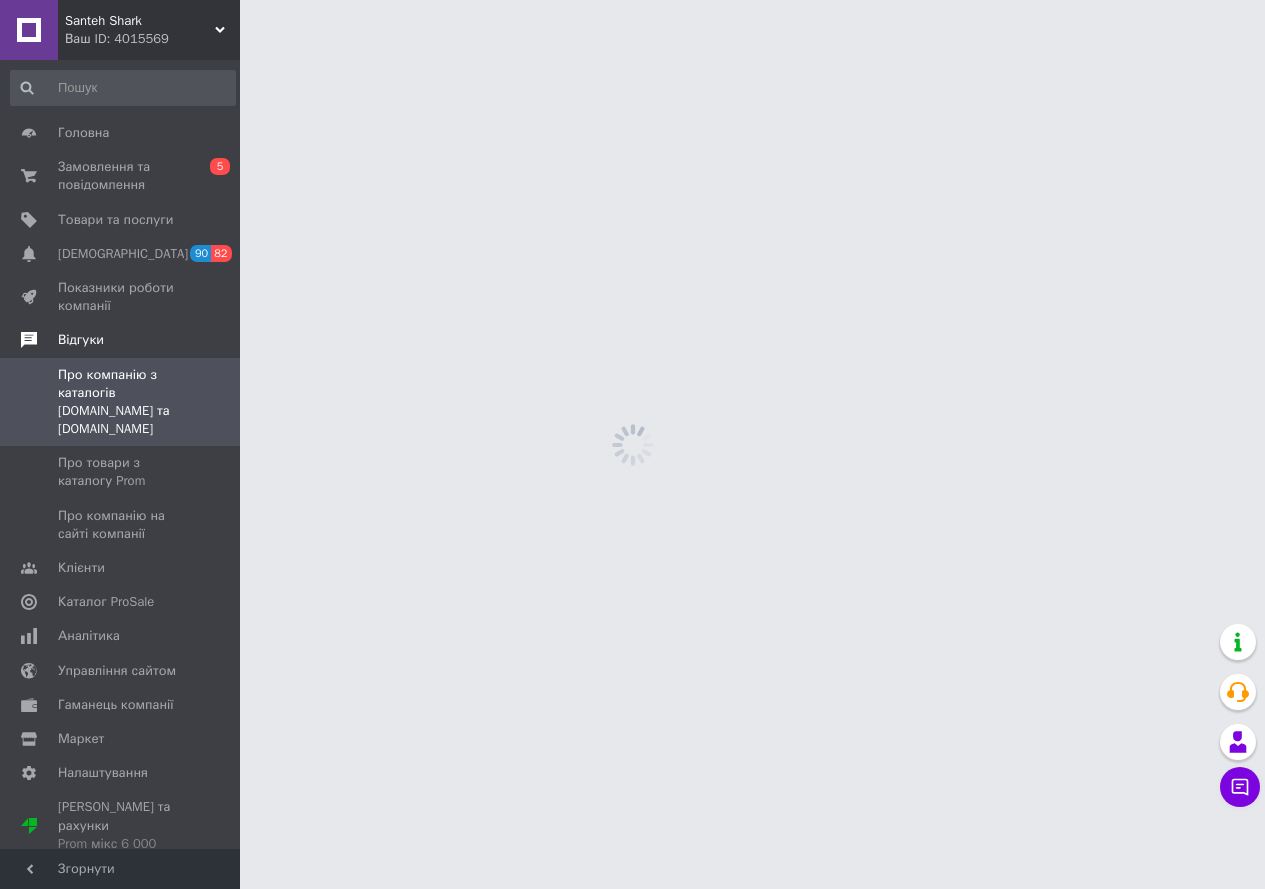scroll, scrollTop: 0, scrollLeft: 0, axis: both 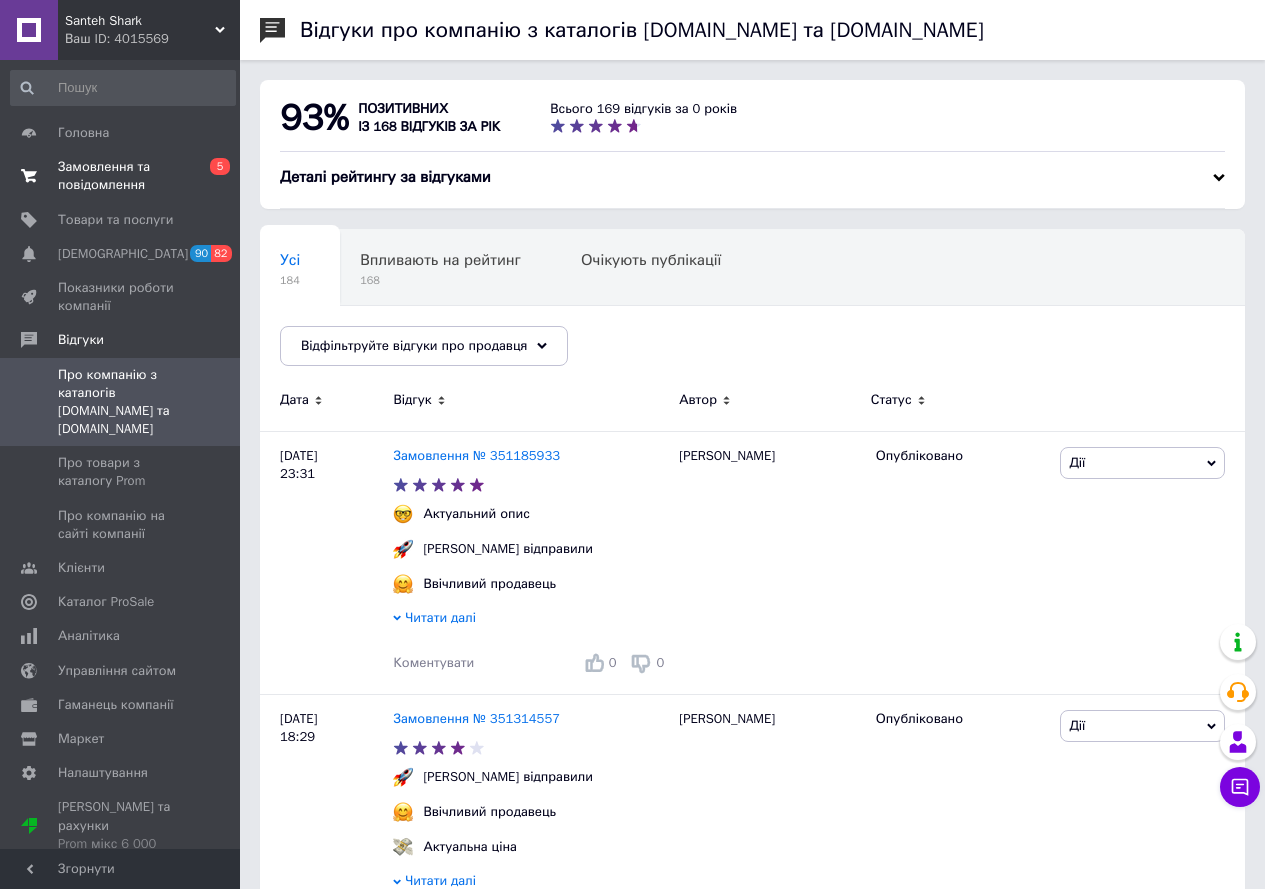 click on "Замовлення та повідомлення" at bounding box center [121, 176] 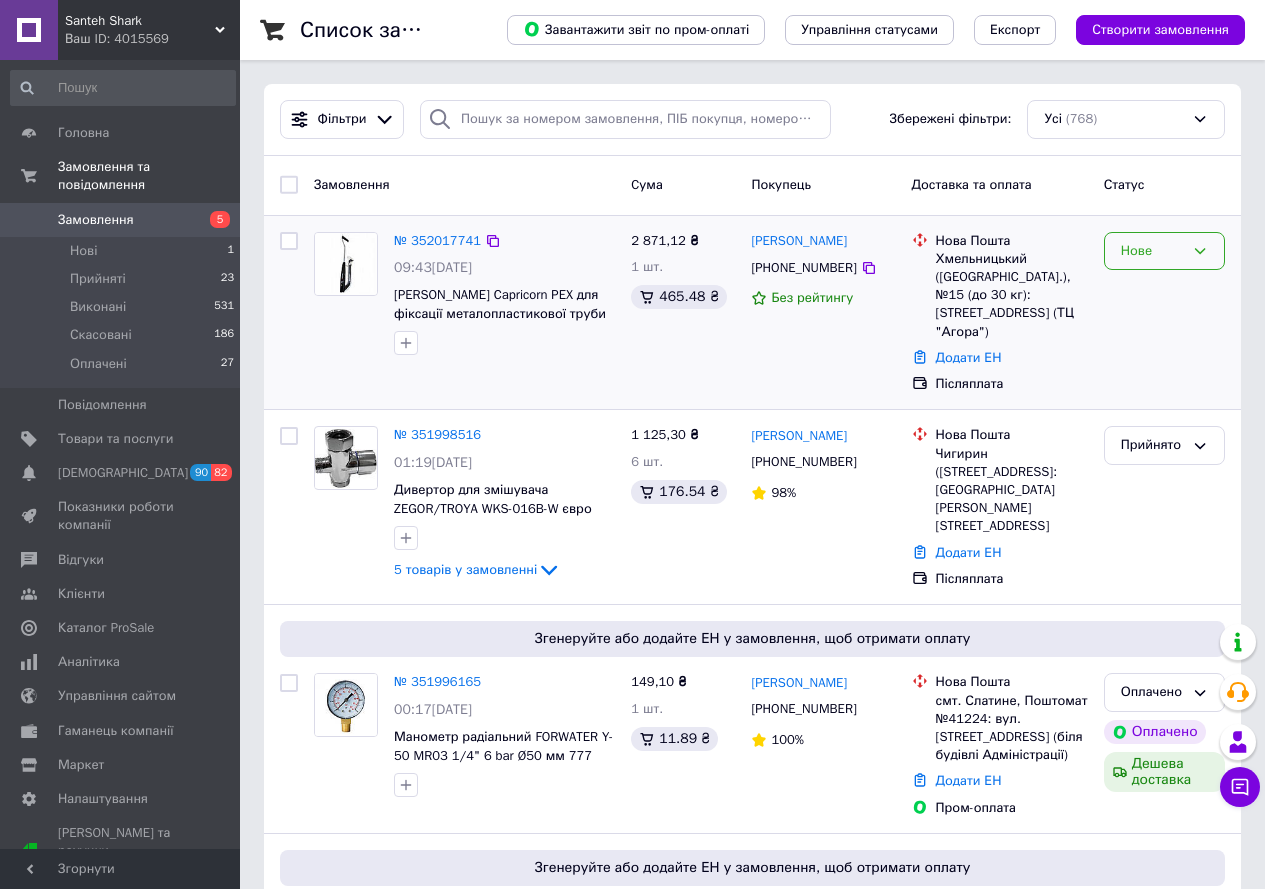click on "Нове" at bounding box center (1152, 251) 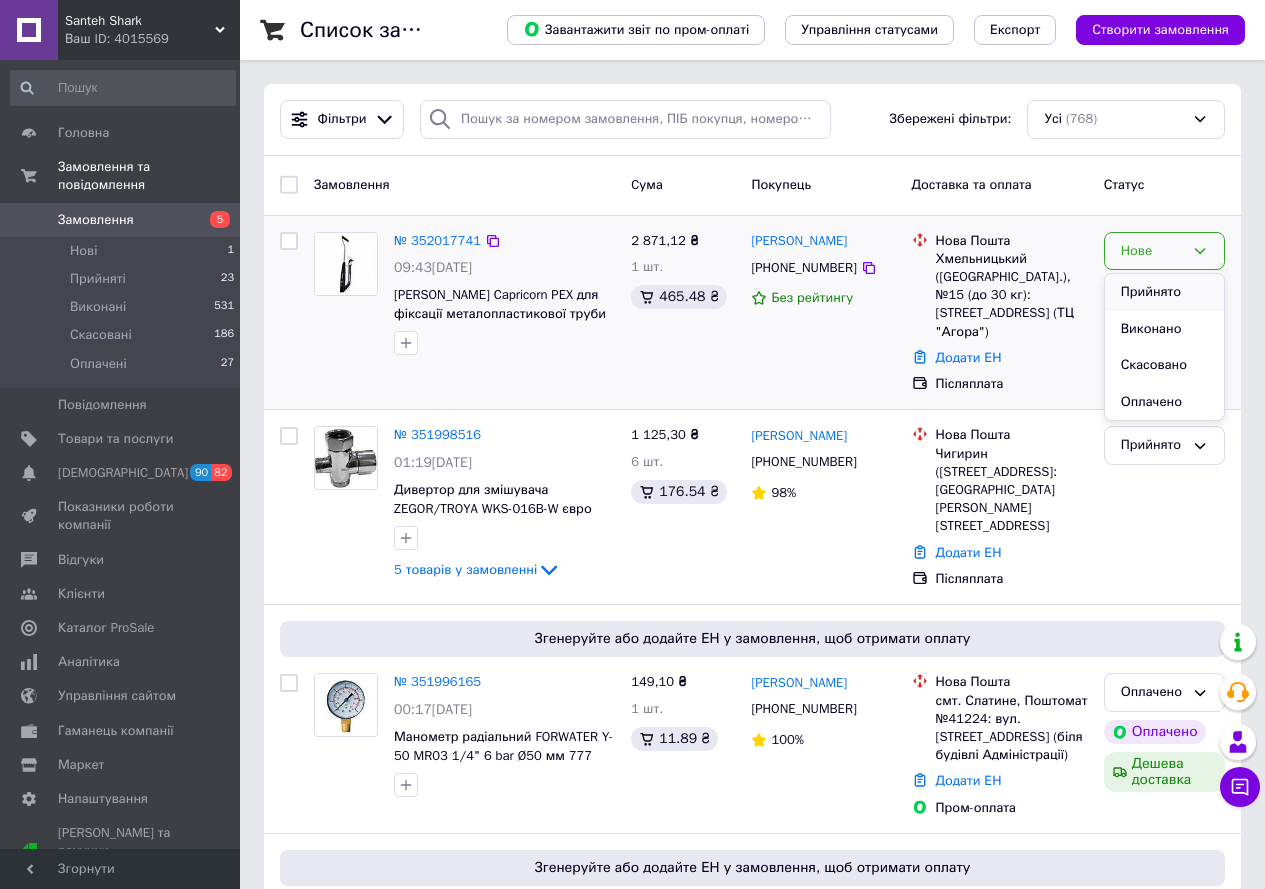 click on "Прийнято" at bounding box center (1164, 292) 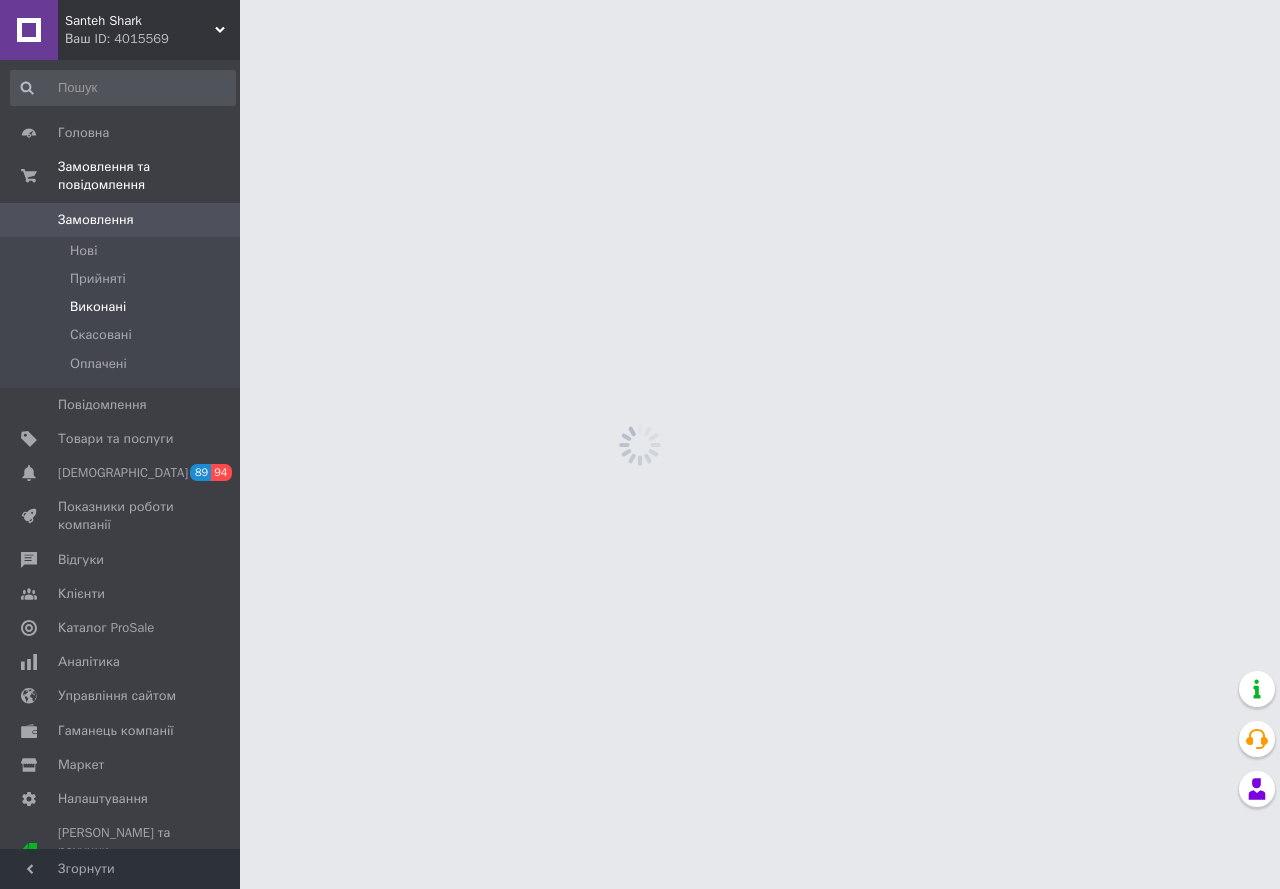 scroll, scrollTop: 0, scrollLeft: 0, axis: both 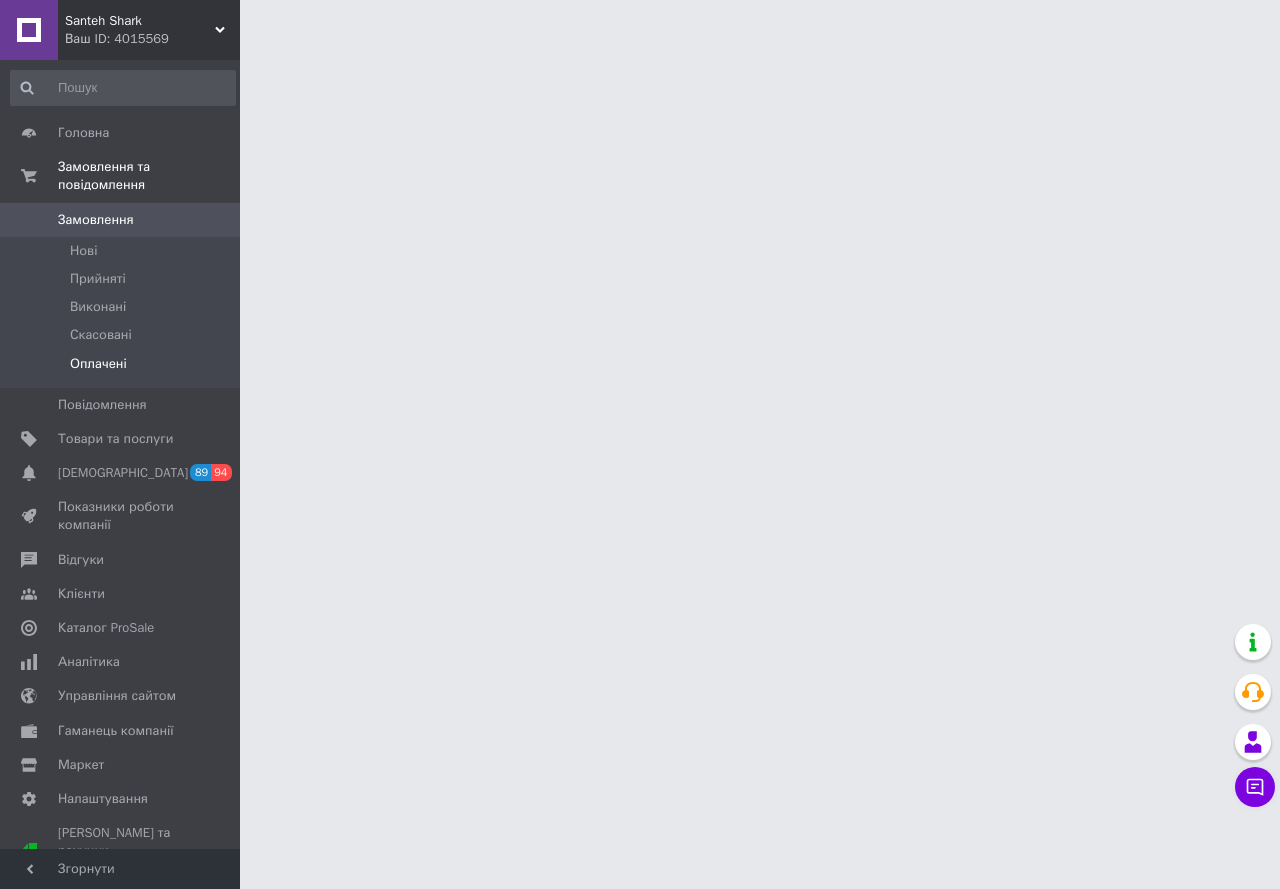 click on "Оплачені" at bounding box center (98, 364) 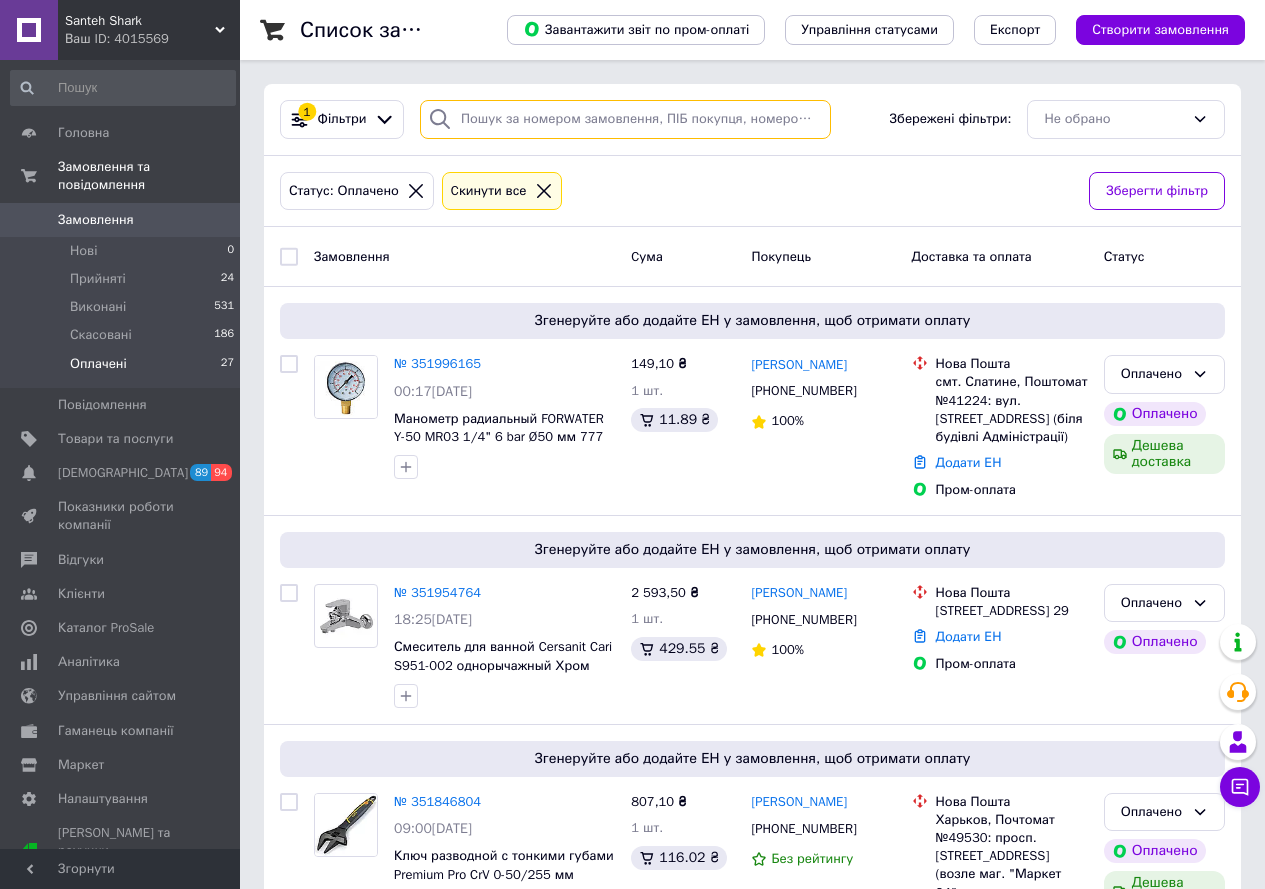 click at bounding box center (625, 119) 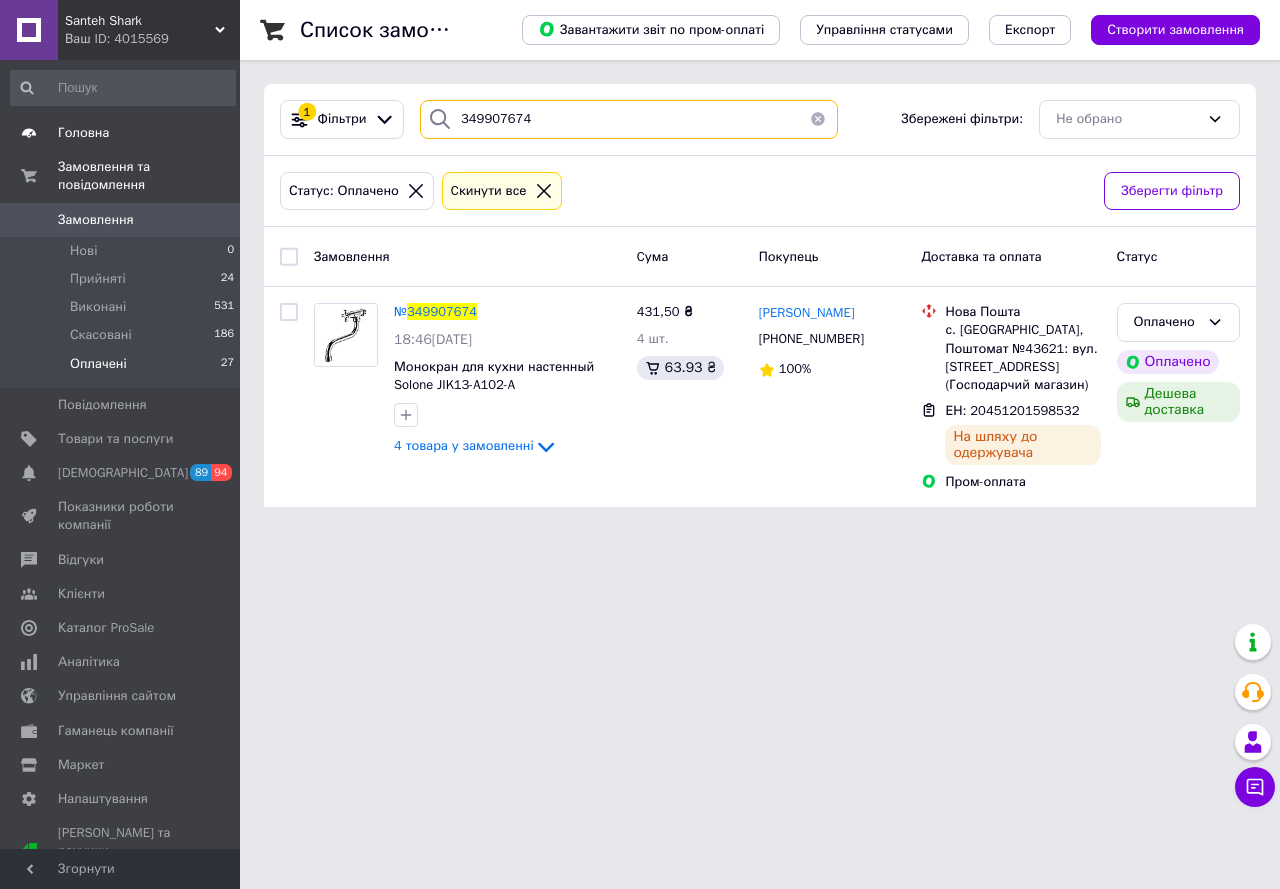 type on "349907674" 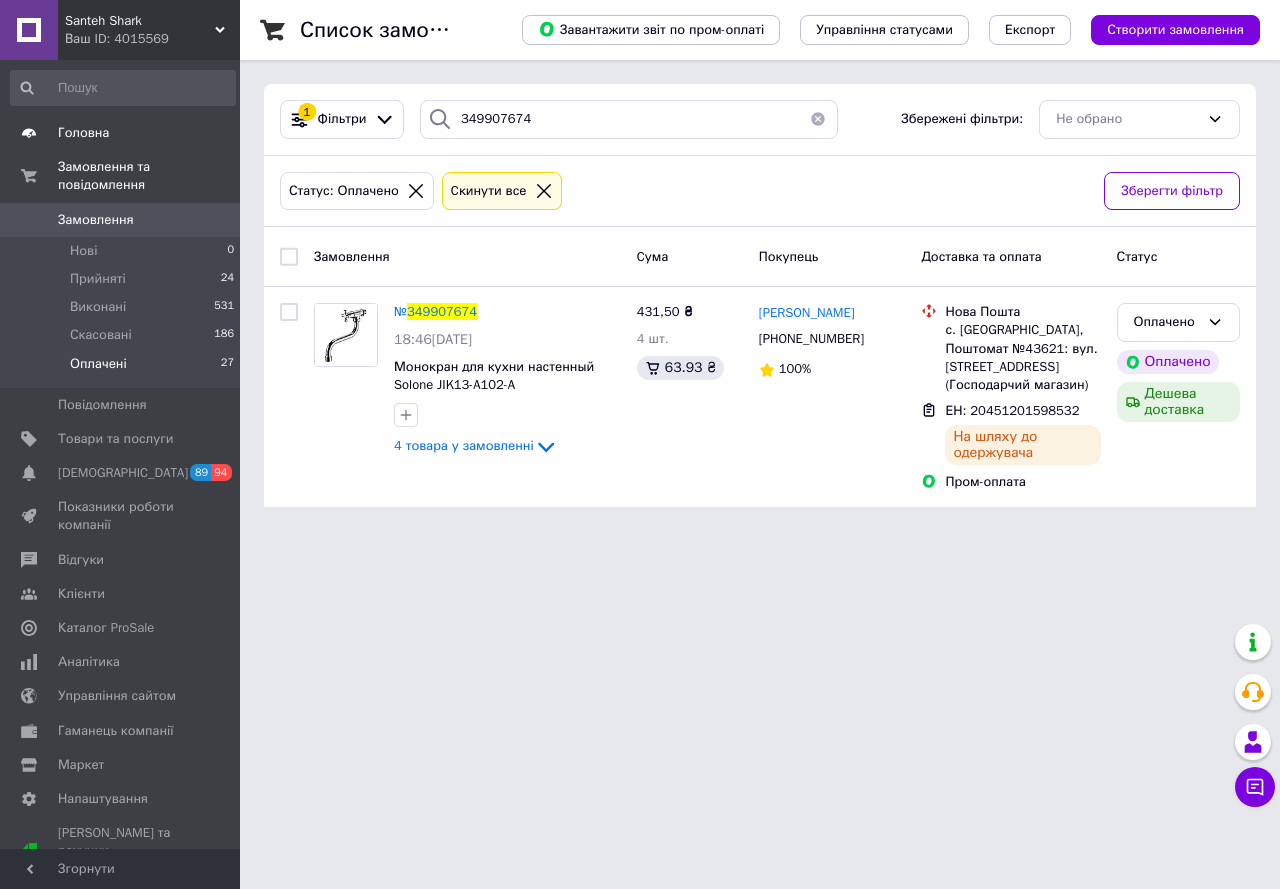 click on "Головна" at bounding box center [83, 133] 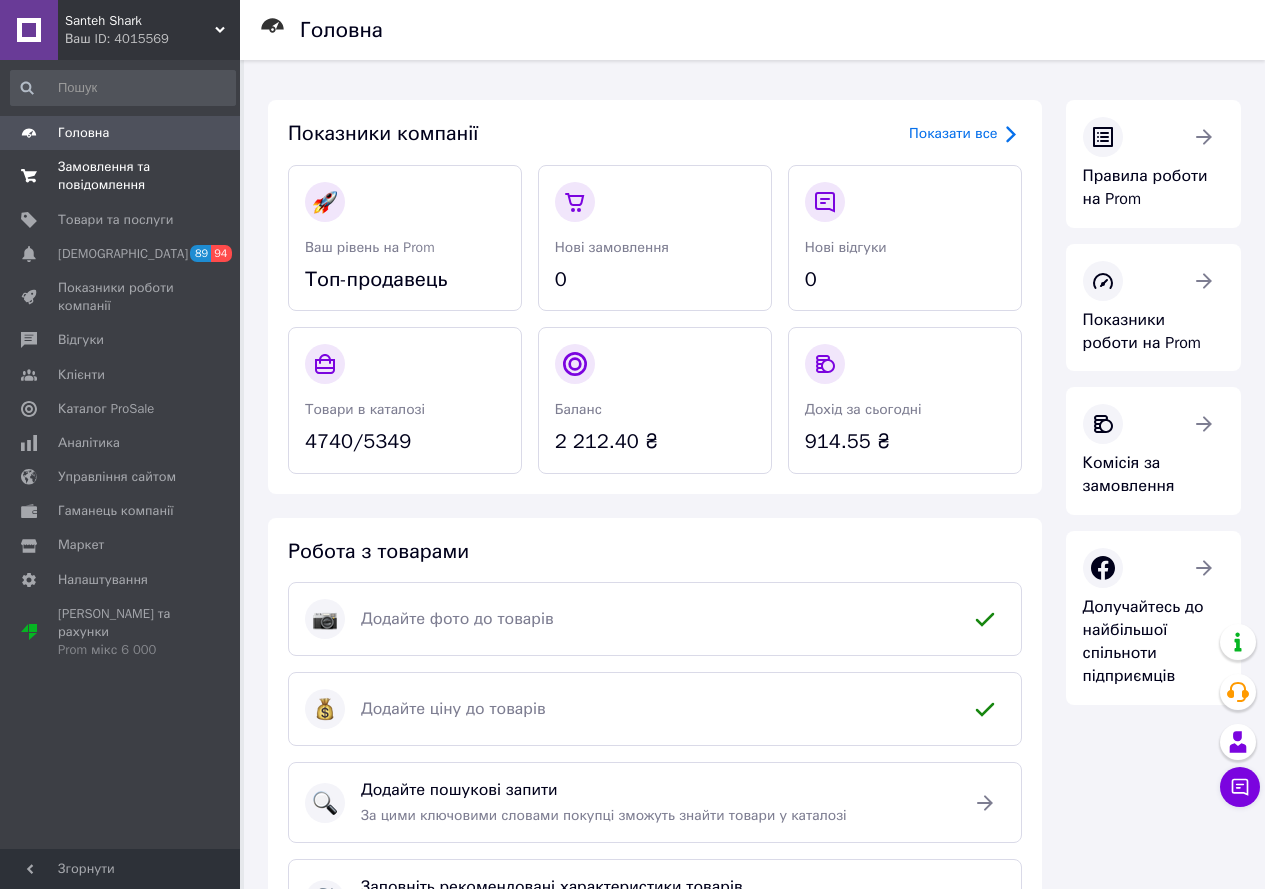 click on "Замовлення та повідомлення" at bounding box center (121, 176) 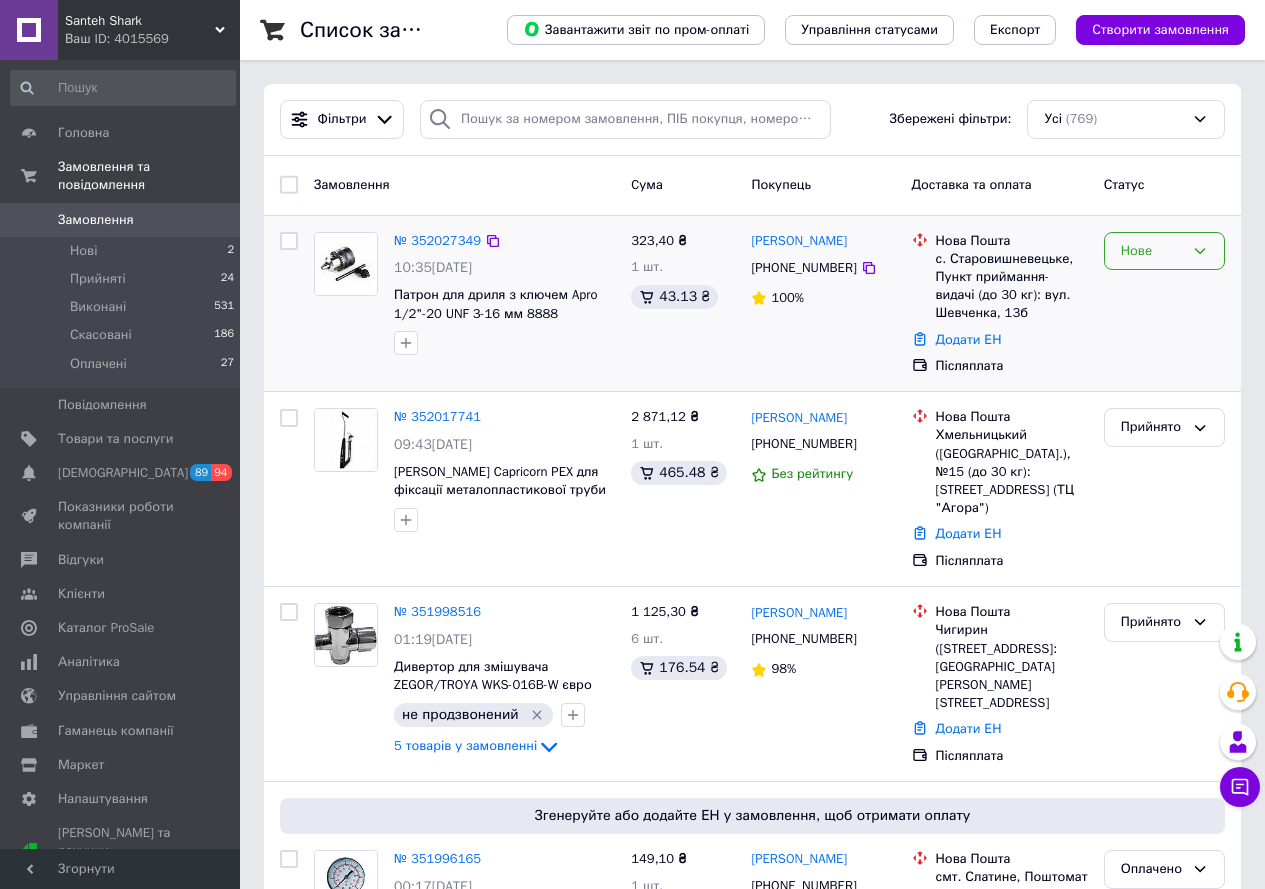click on "Нове" at bounding box center [1152, 251] 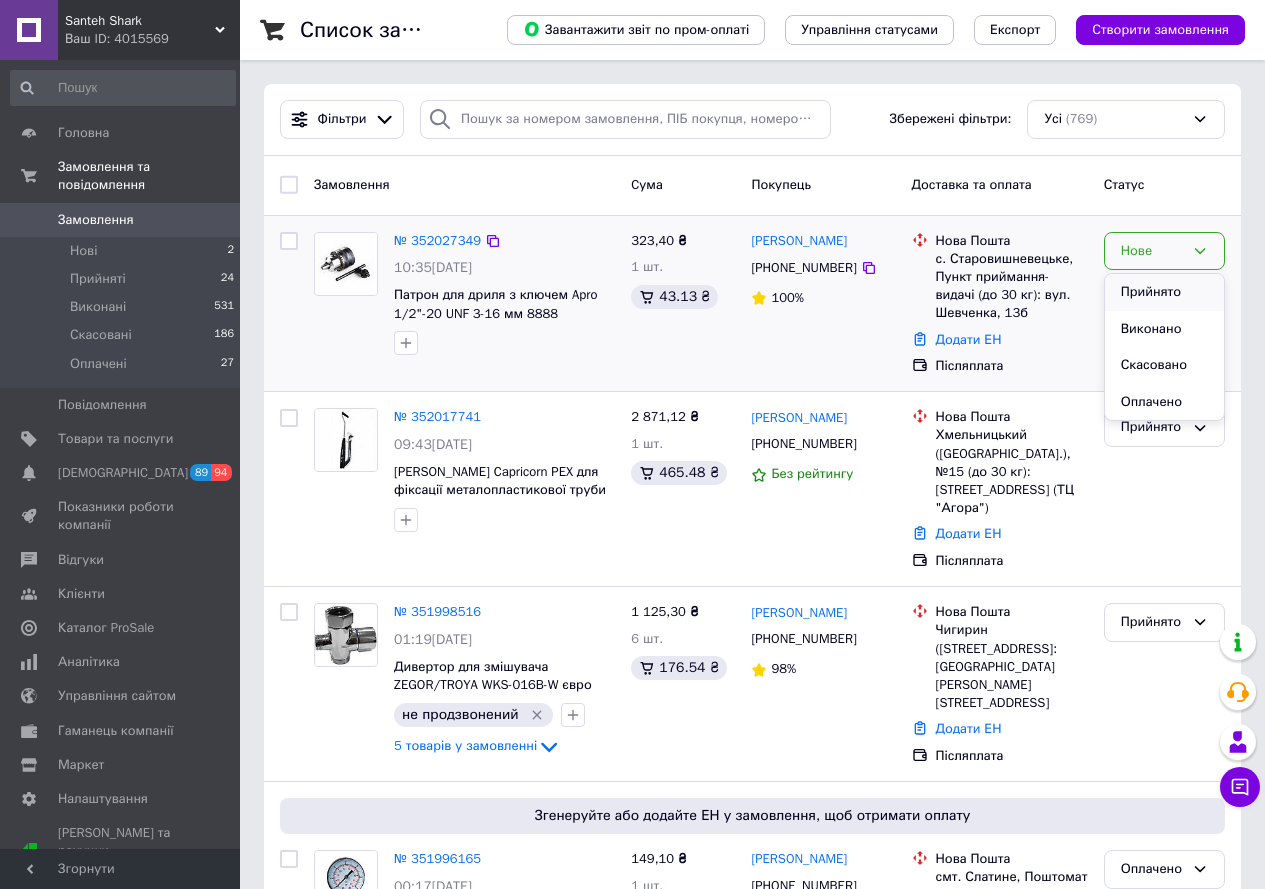 click on "Прийнято" at bounding box center [1164, 292] 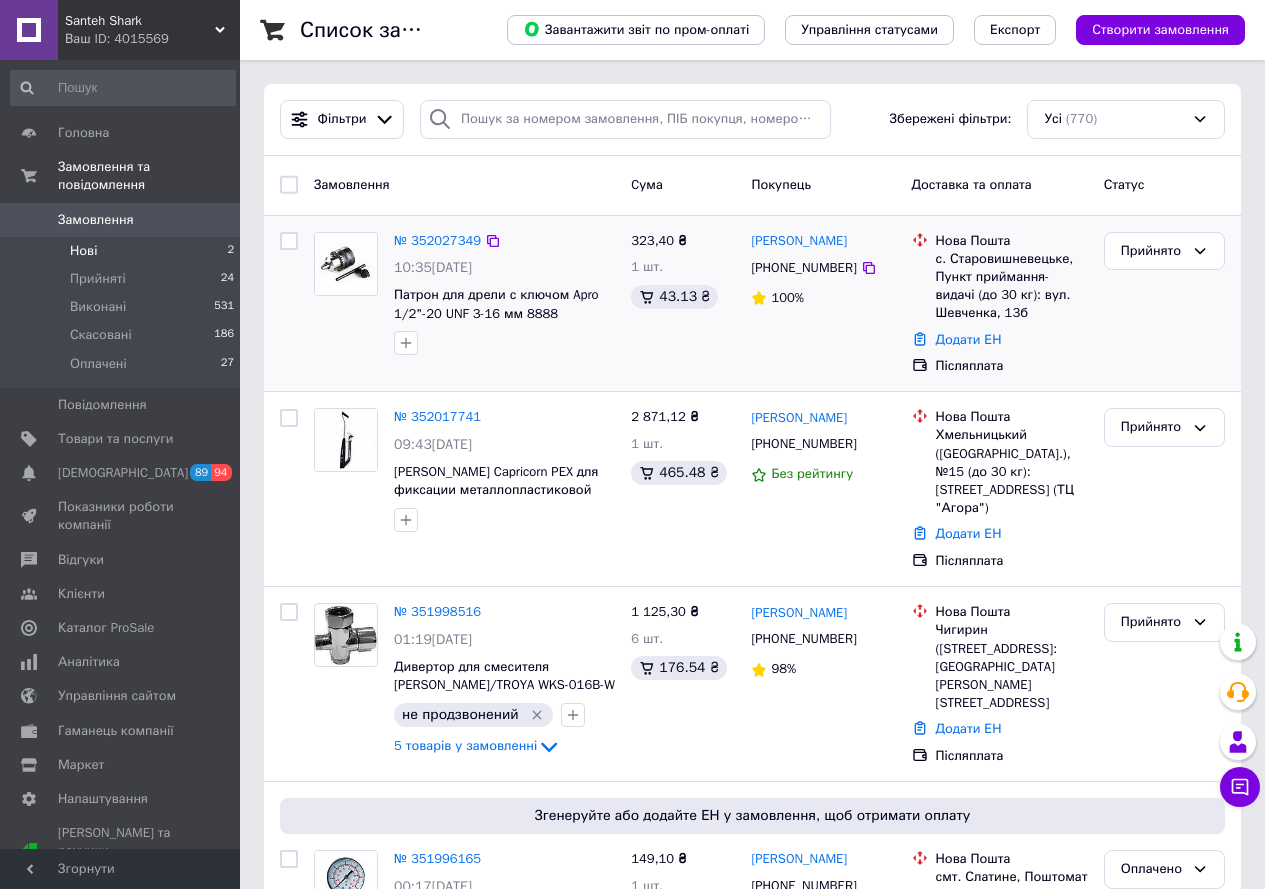 click on "Нові" at bounding box center (83, 251) 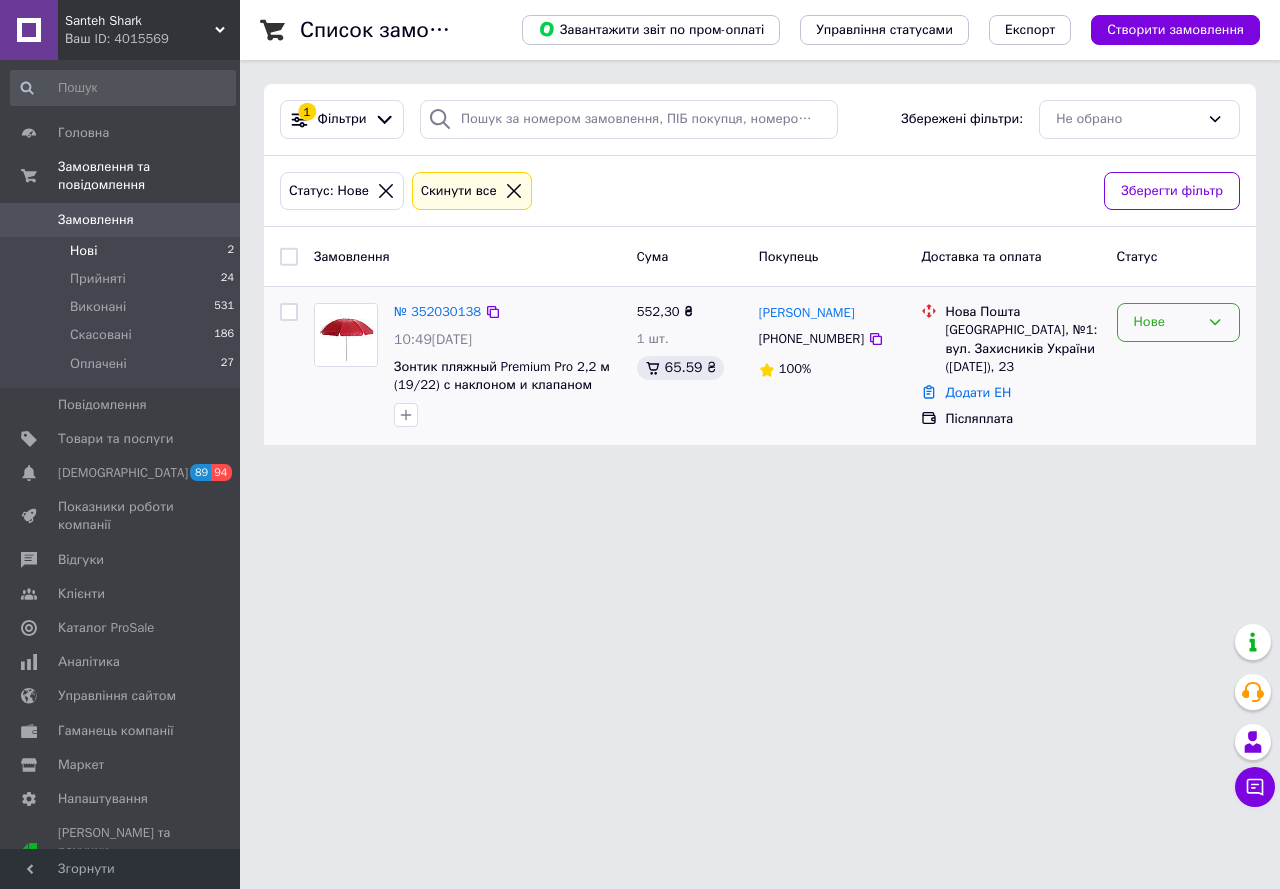 click on "Нове" at bounding box center [1166, 322] 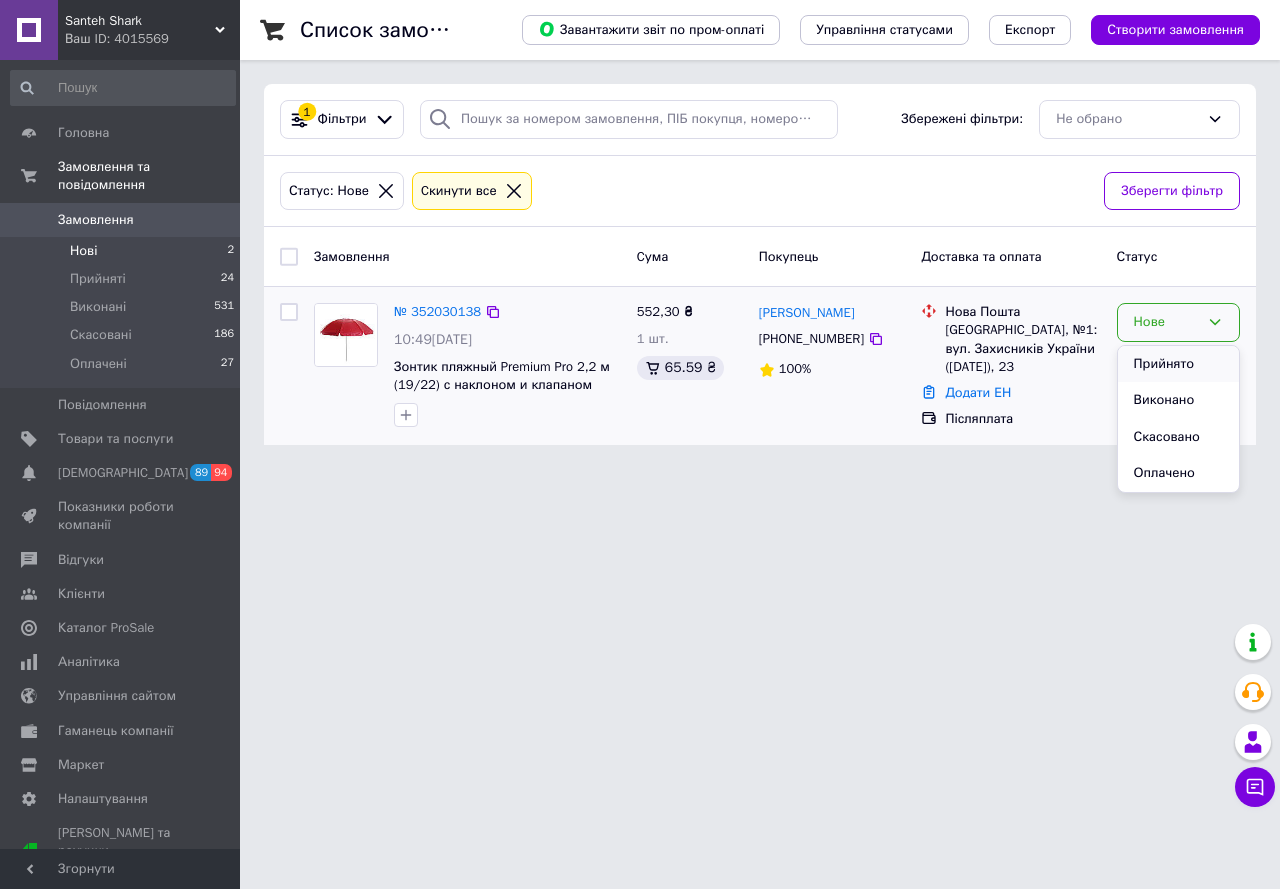 click on "Прийнято" at bounding box center [1178, 364] 